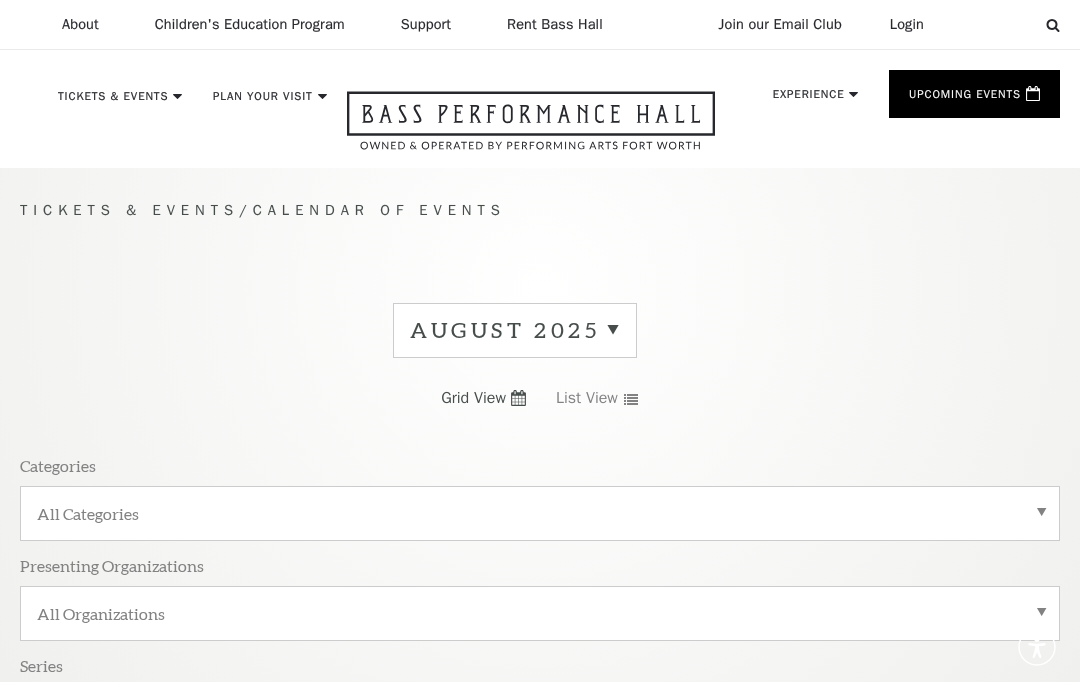 scroll, scrollTop: 0, scrollLeft: 0, axis: both 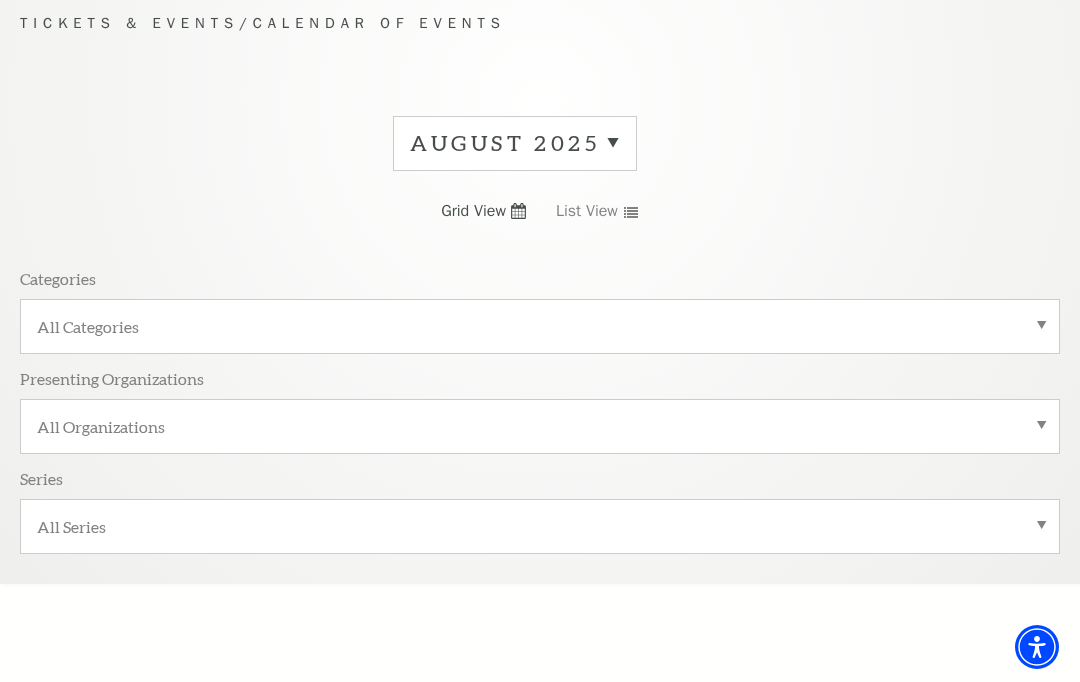 click on "All Categories" at bounding box center [540, 326] 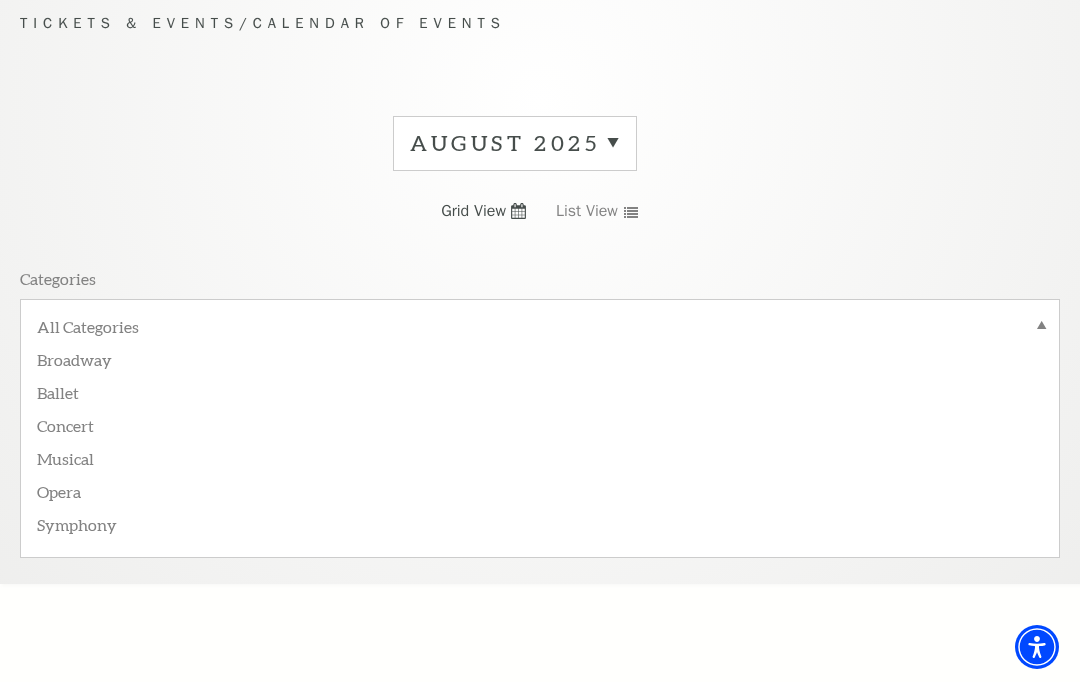 click on "Broadway" at bounding box center (540, 358) 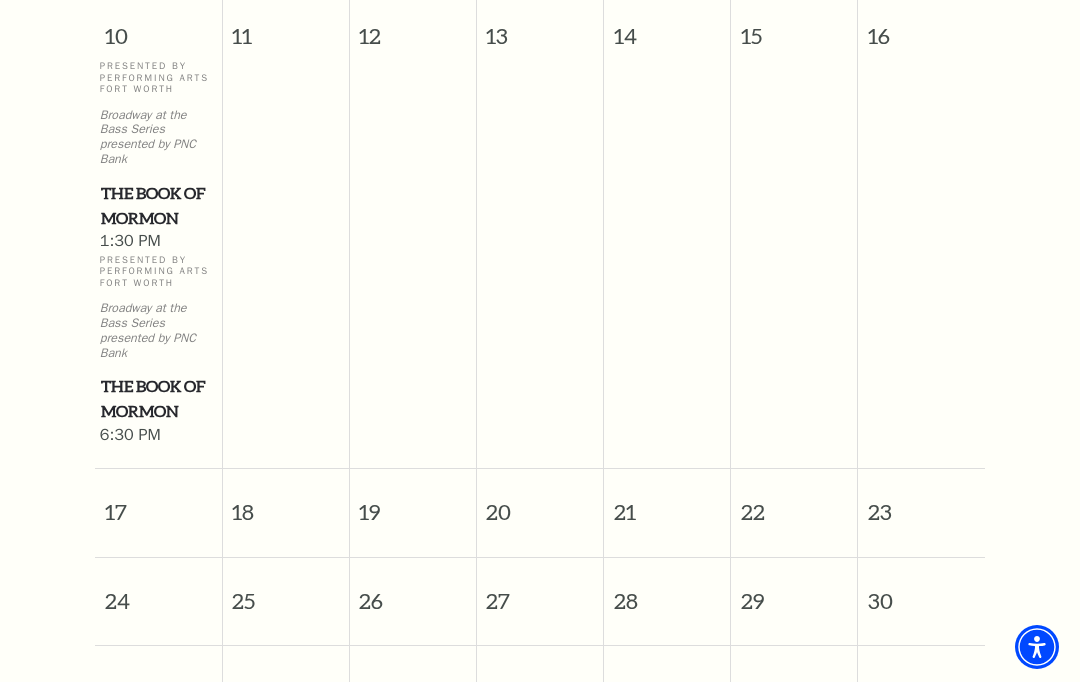 scroll, scrollTop: 1492, scrollLeft: 0, axis: vertical 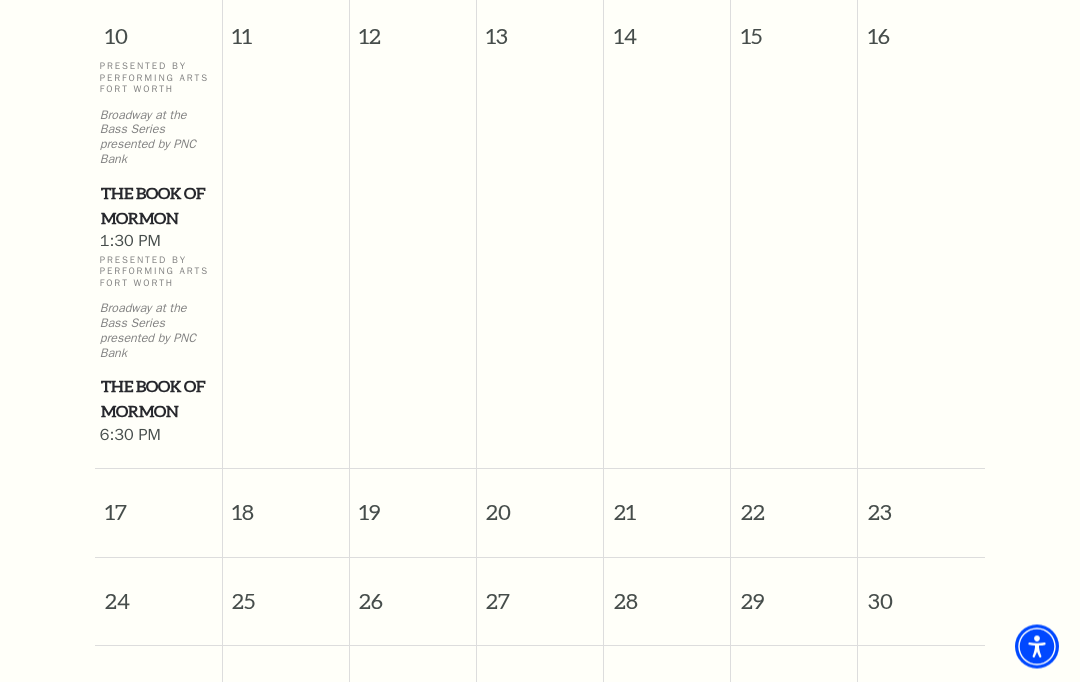 click on "August 2025 Sunday Monday Tuesday Wednesday Thursday Friday Saturday 1 2 3 4 5 6 7 8 9
Presented By Performing Arts Fort Worth
Broadway at the Bass Series presented by PNC Bank
The Book of Mormon
7:30 PM
Presented By Performing Arts Fort Worth The Book of Mormon 1:30 PM 10 11" at bounding box center (540, 16) 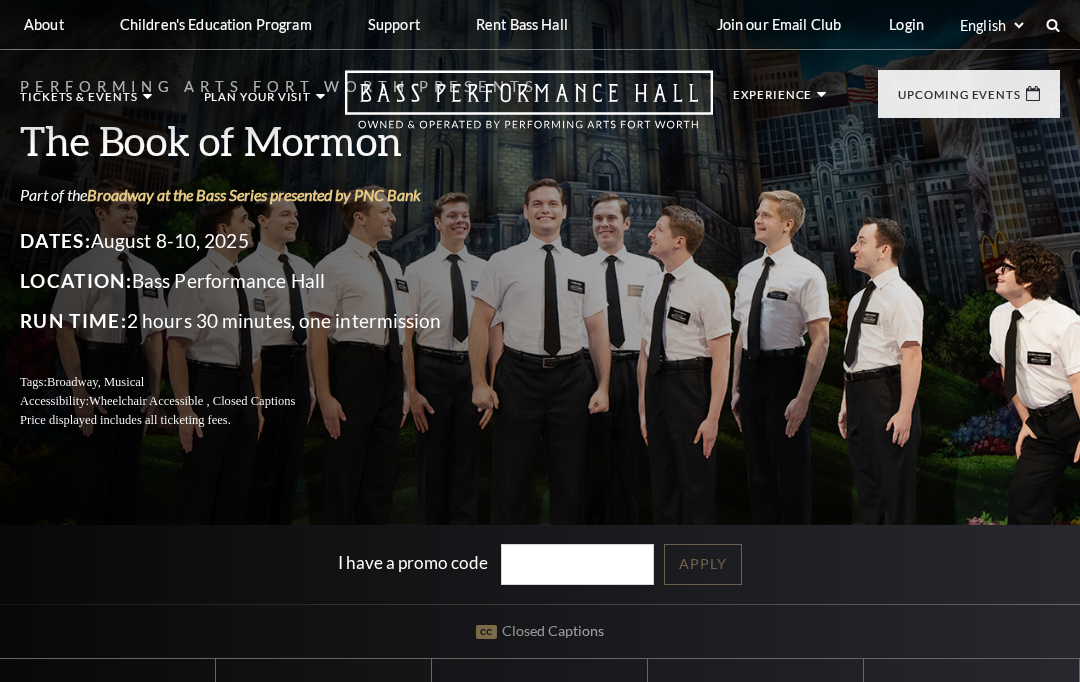 scroll, scrollTop: 0, scrollLeft: 0, axis: both 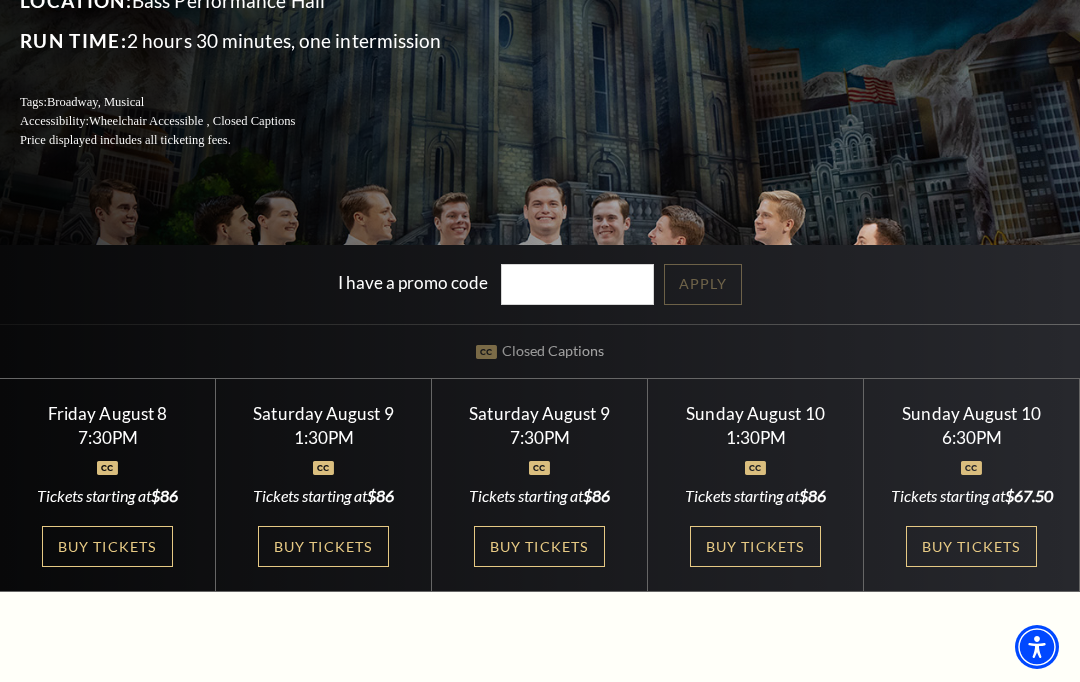 click on "Buy Tickets" at bounding box center [755, 546] 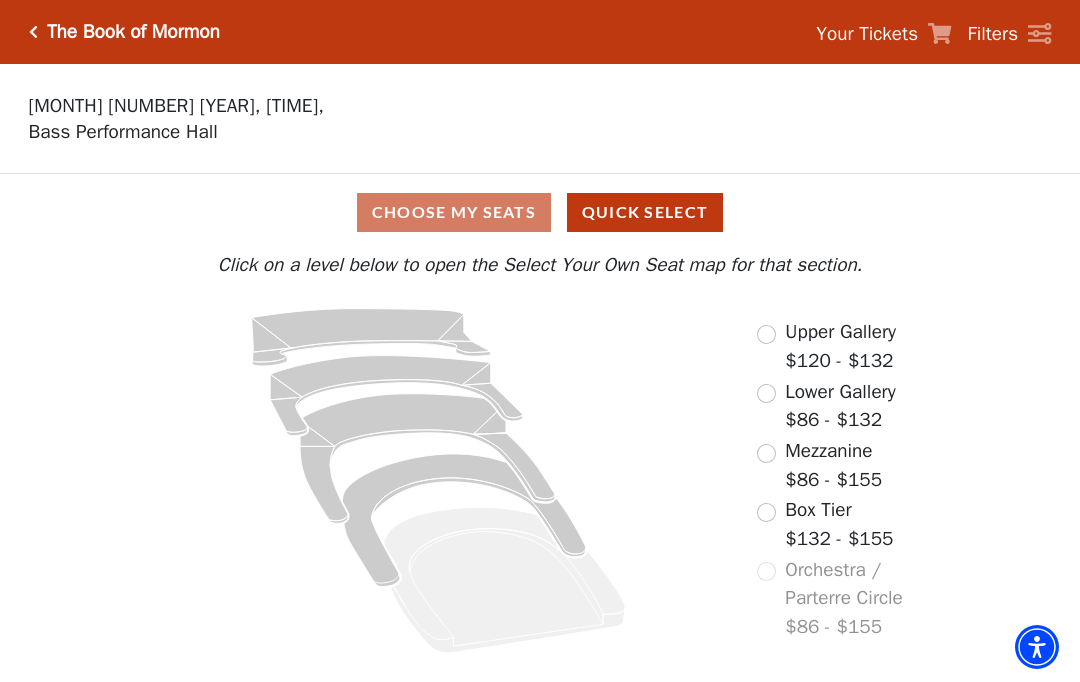 scroll, scrollTop: 0, scrollLeft: 0, axis: both 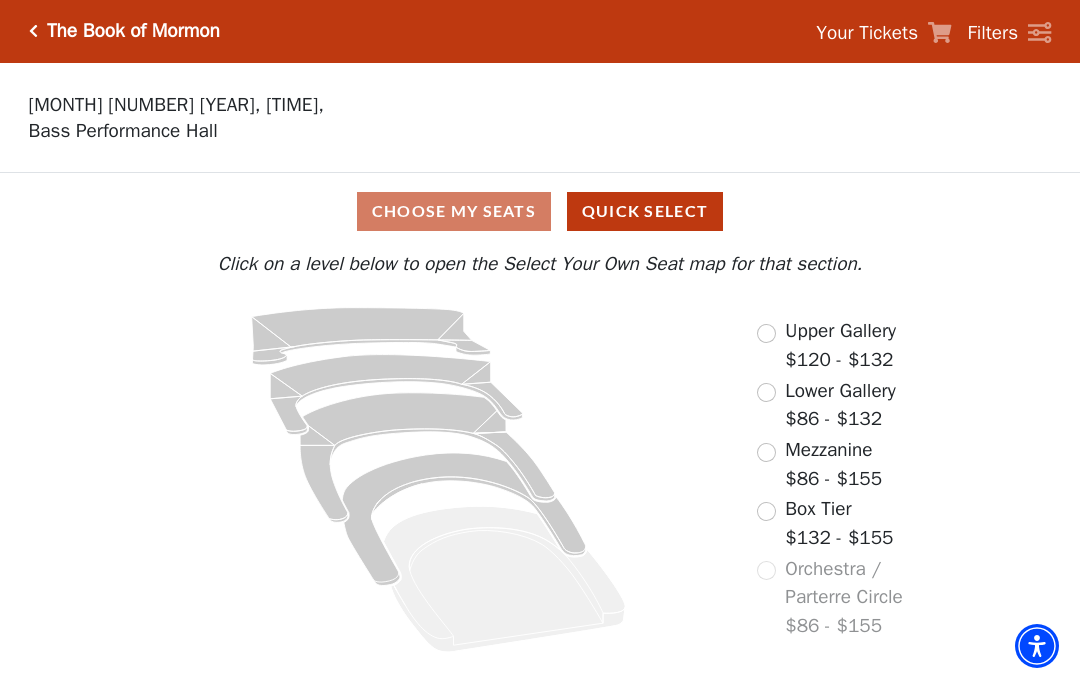 click at bounding box center [766, 453] 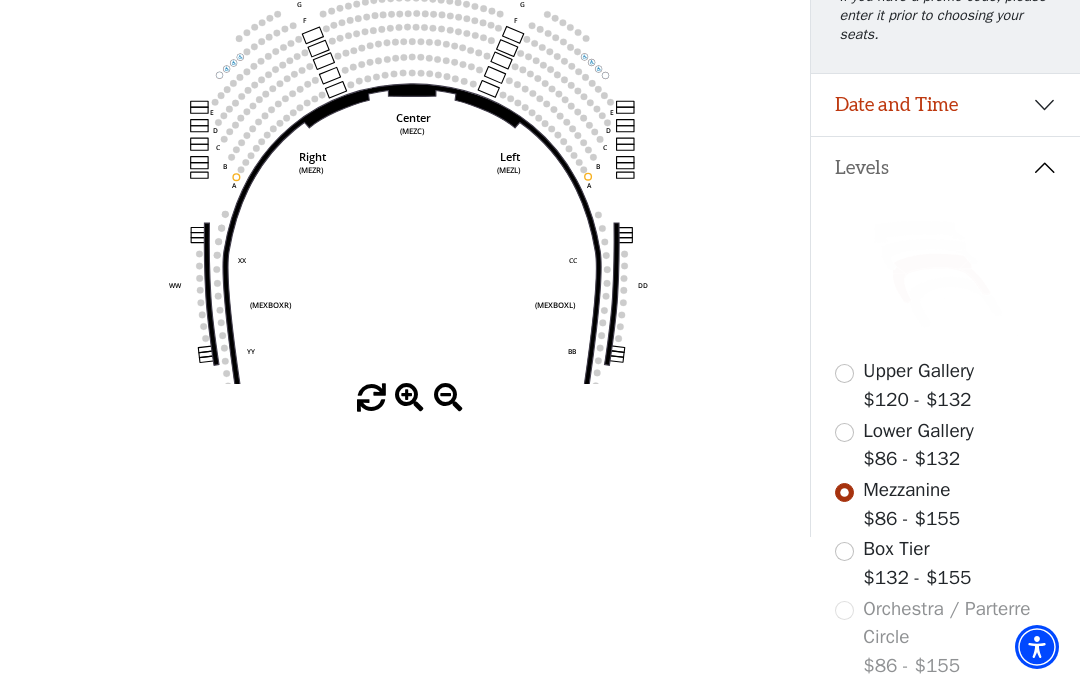 scroll, scrollTop: 293, scrollLeft: 0, axis: vertical 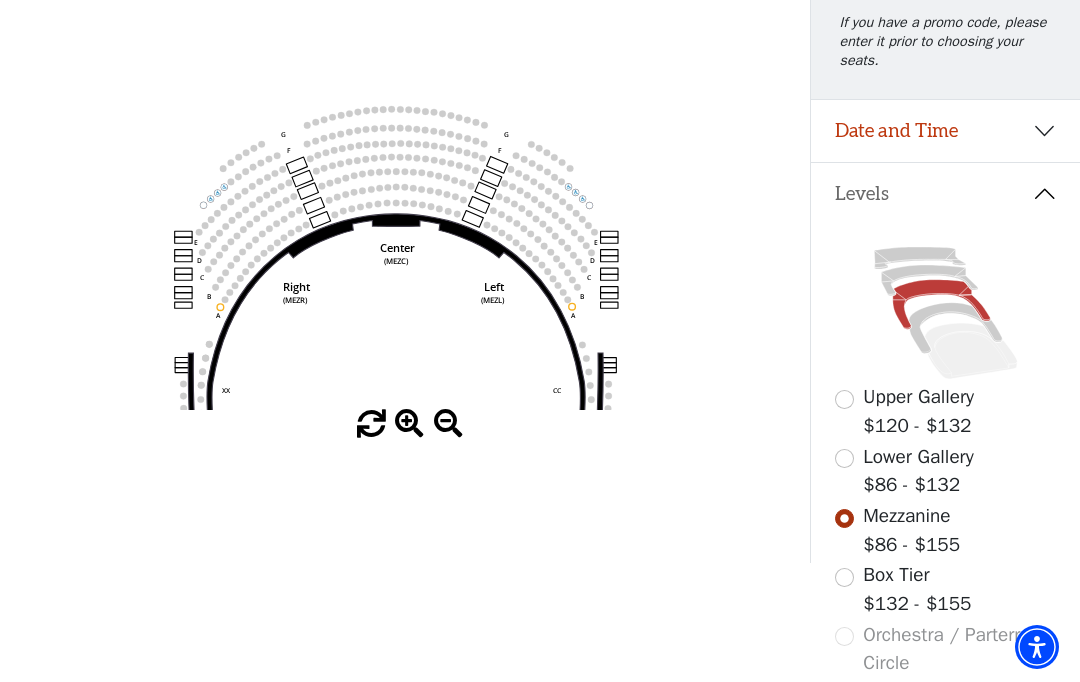 click at bounding box center (405, 424) 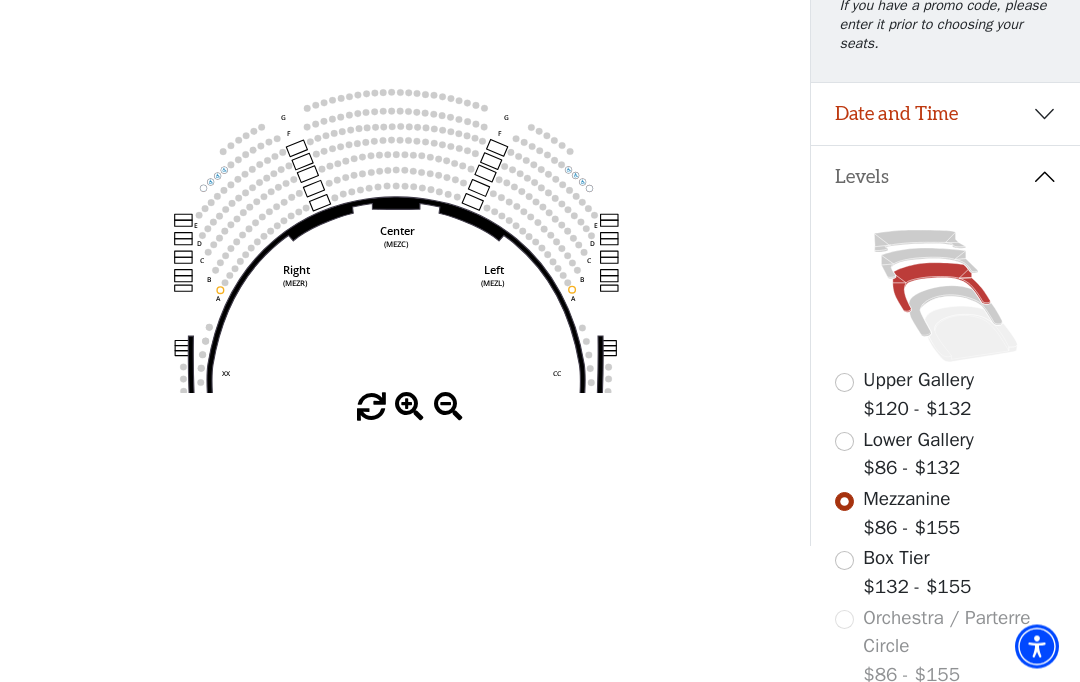 scroll, scrollTop: 304, scrollLeft: 0, axis: vertical 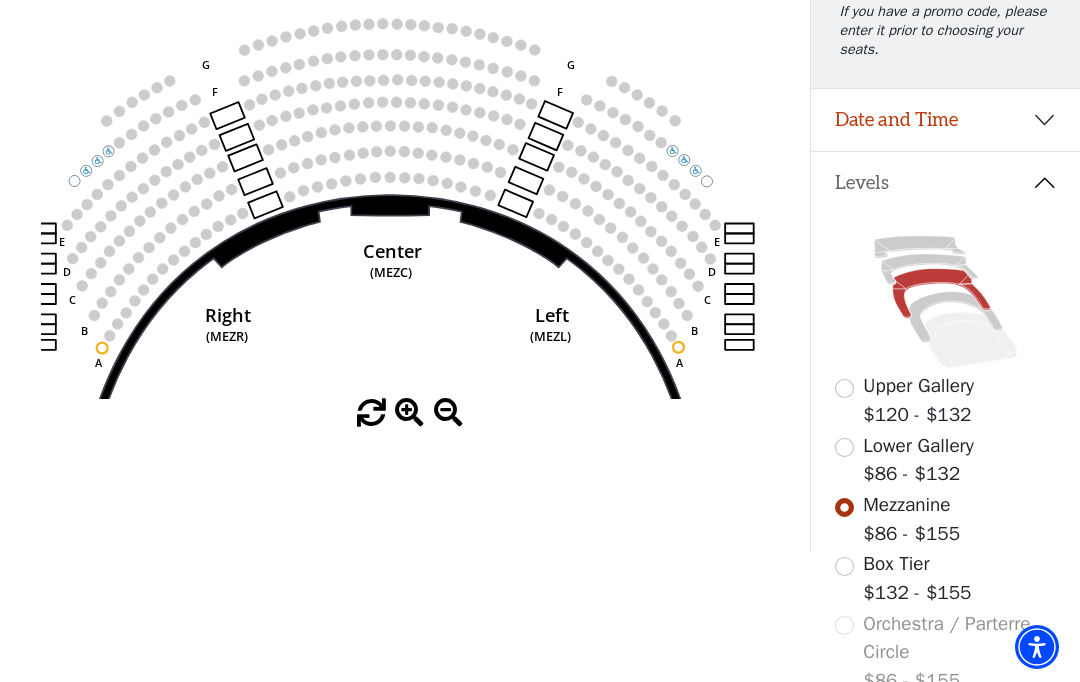 click 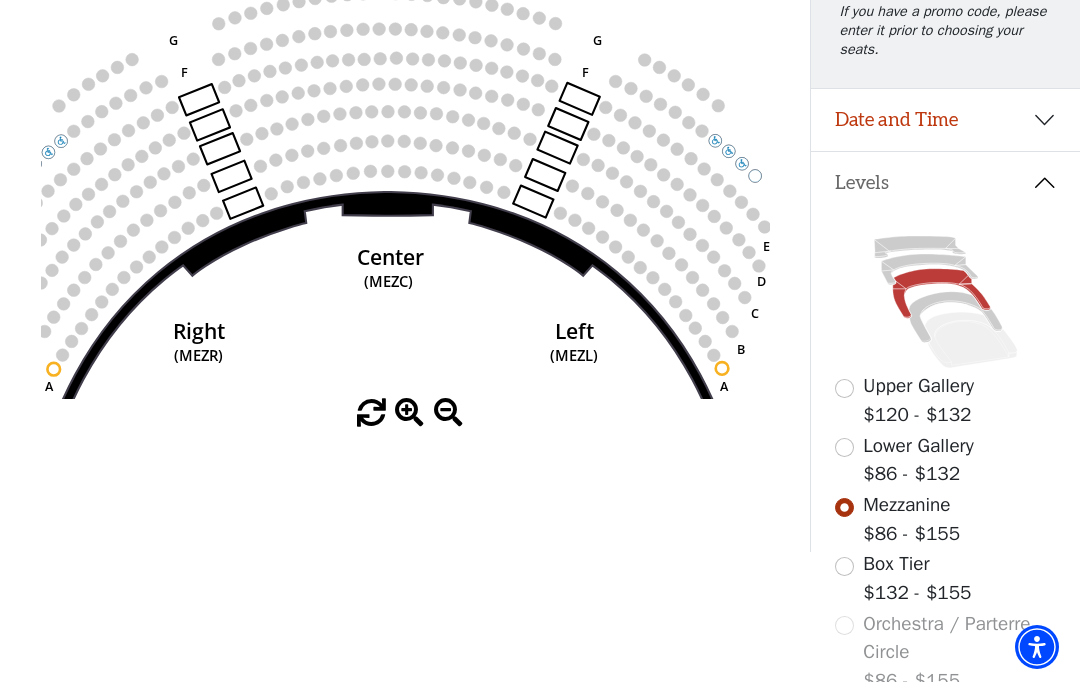 click 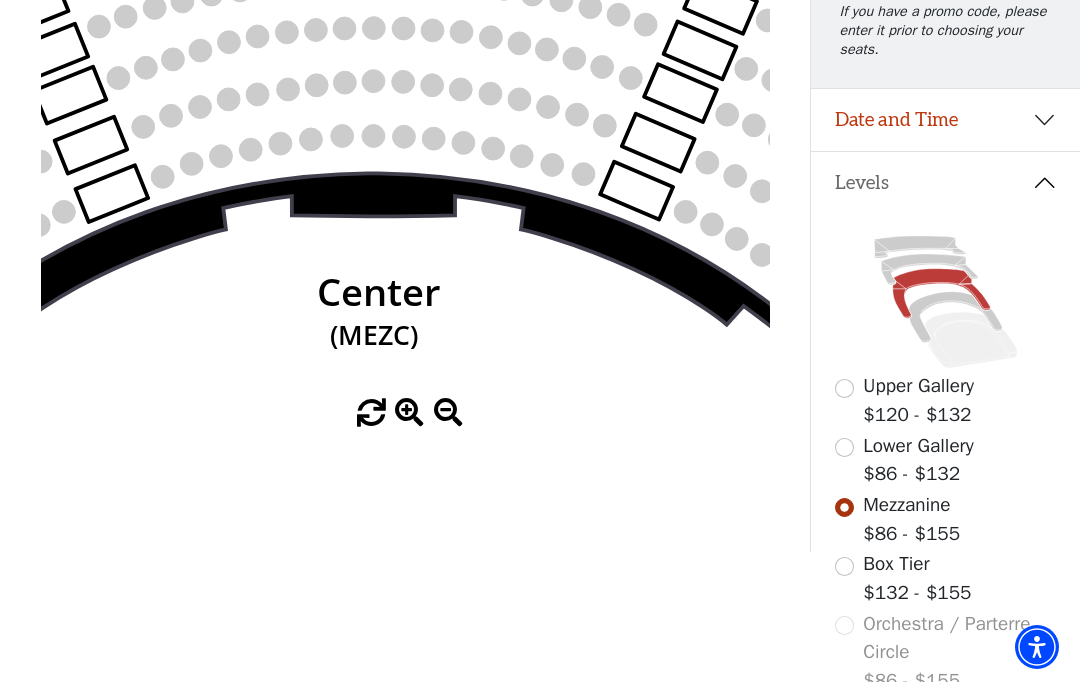 click 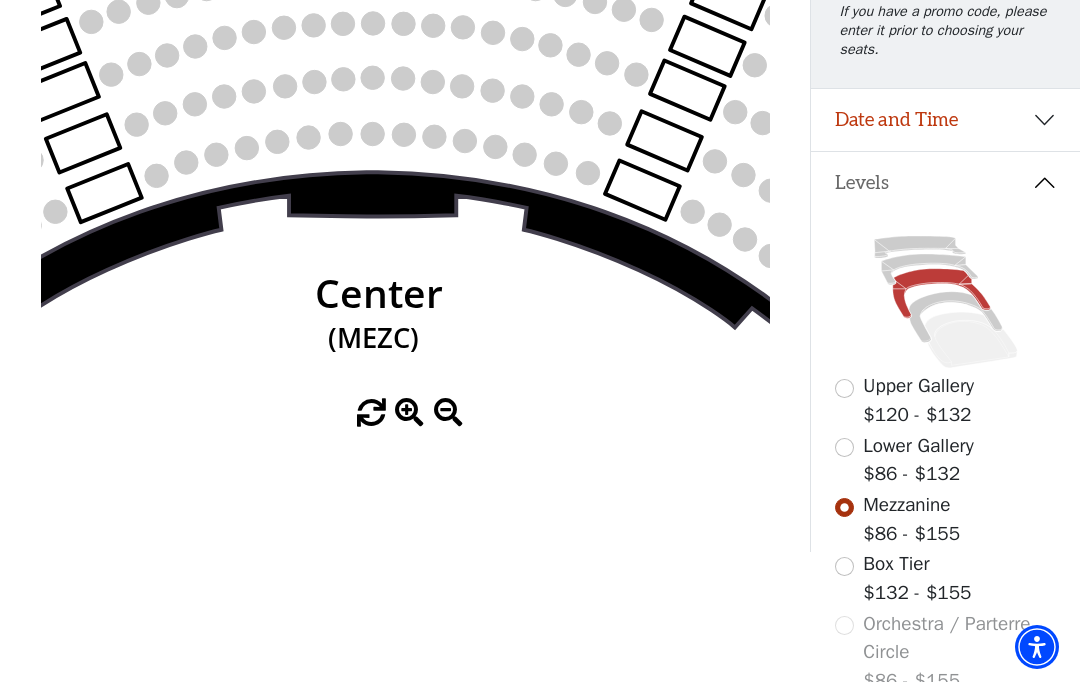click 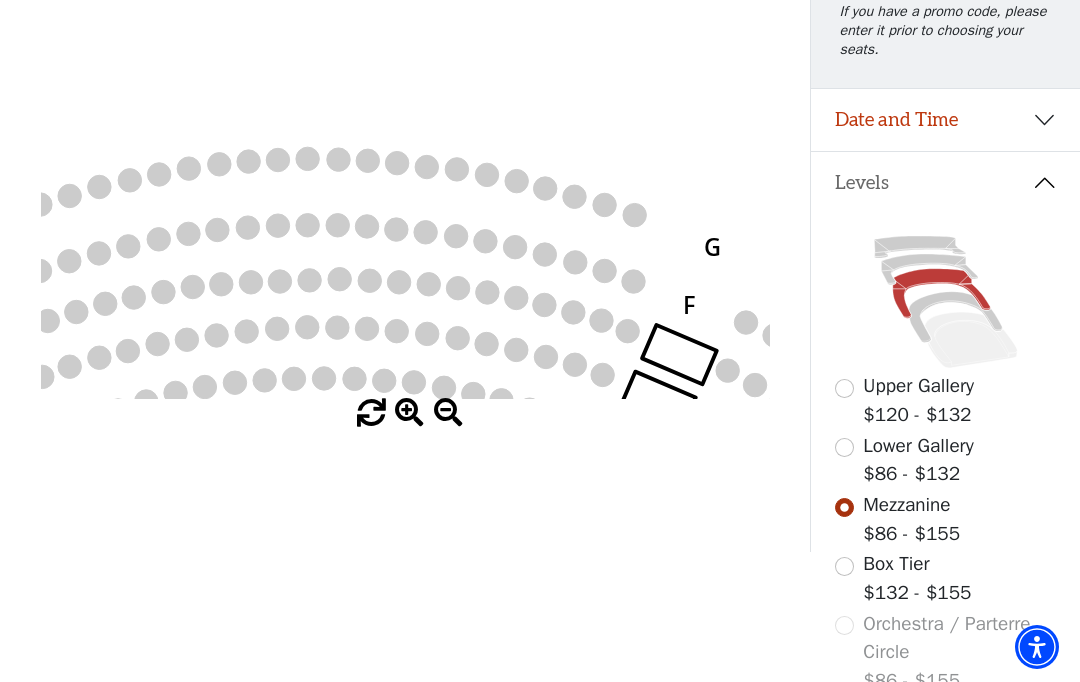 click on "Date and Time" at bounding box center (945, 120) 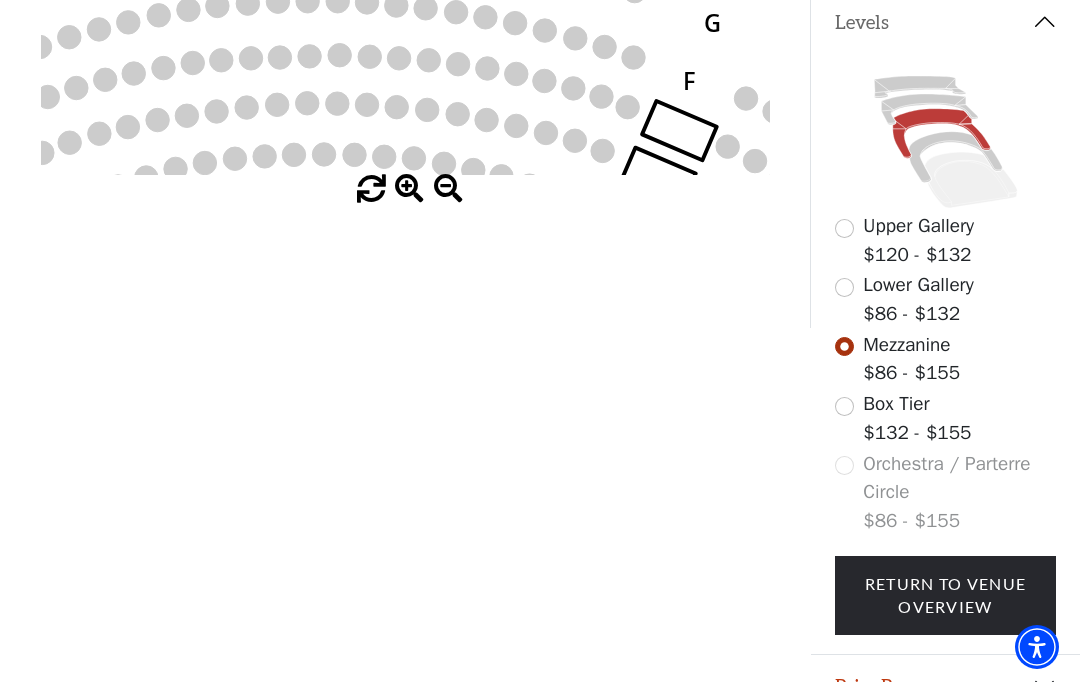 scroll, scrollTop: 612, scrollLeft: 0, axis: vertical 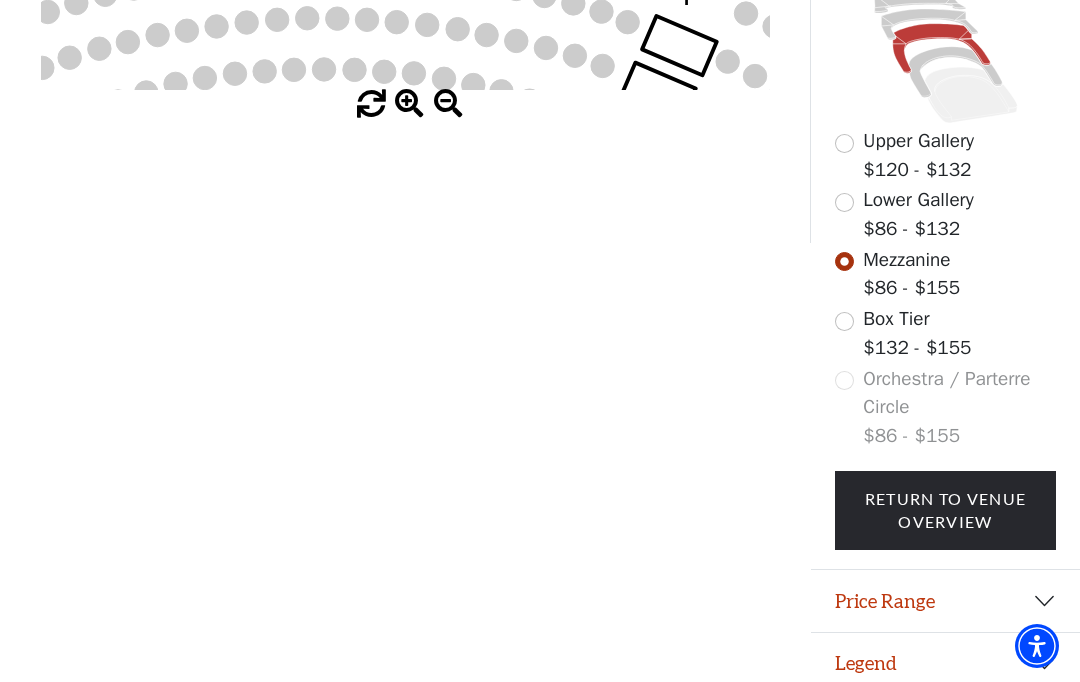 click on "Legend" at bounding box center [945, 665] 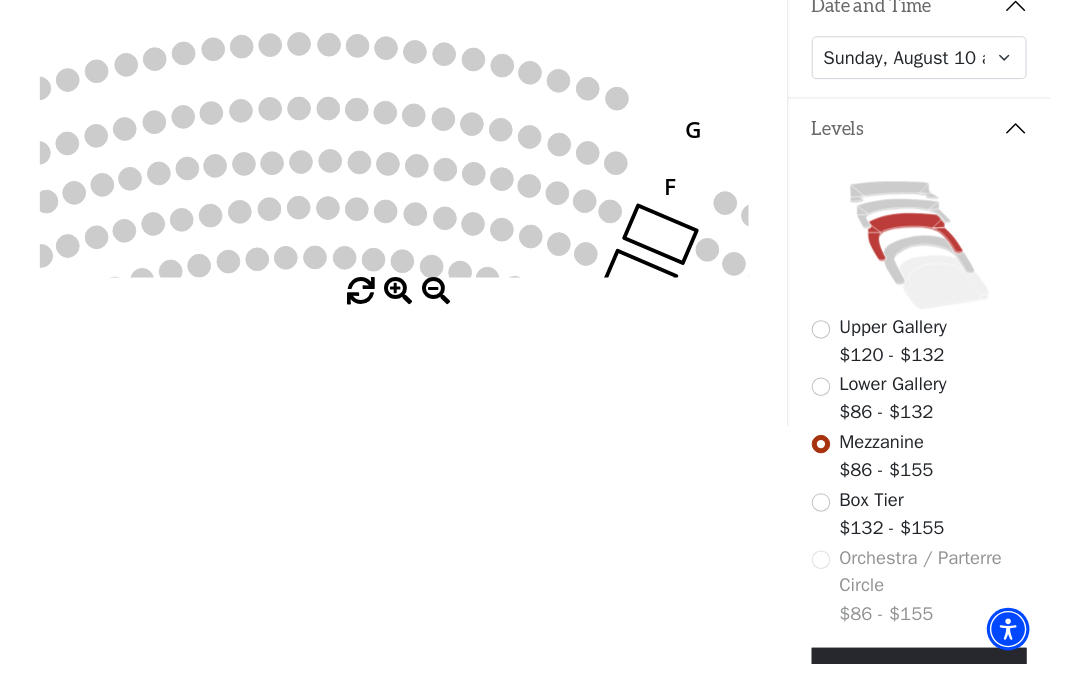 scroll, scrollTop: 417, scrollLeft: 0, axis: vertical 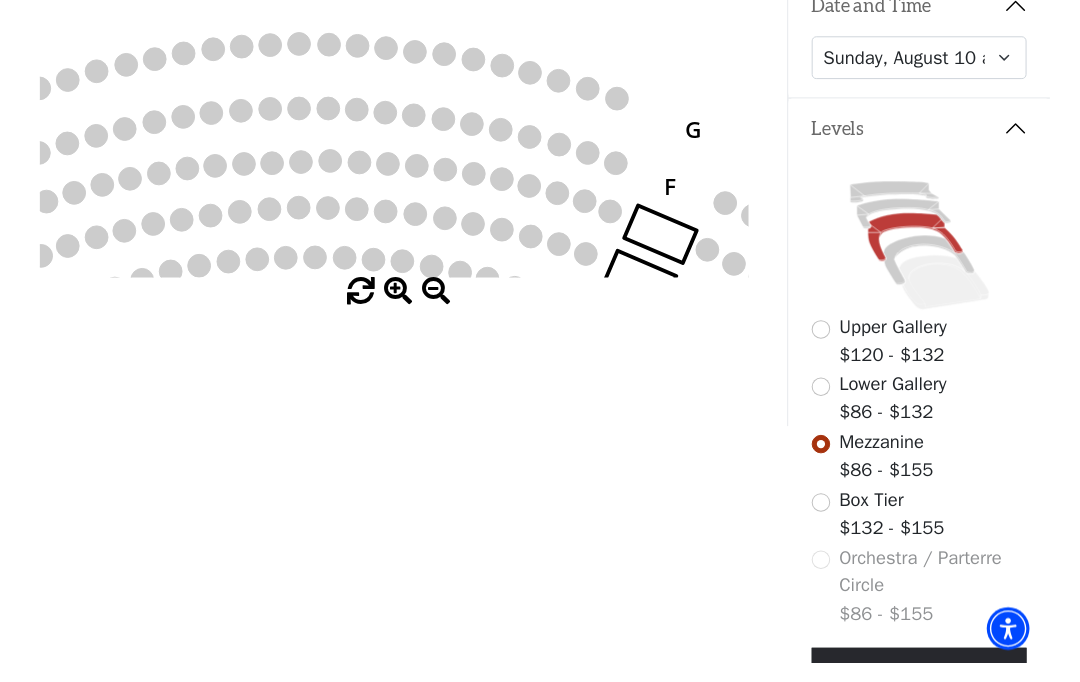 click 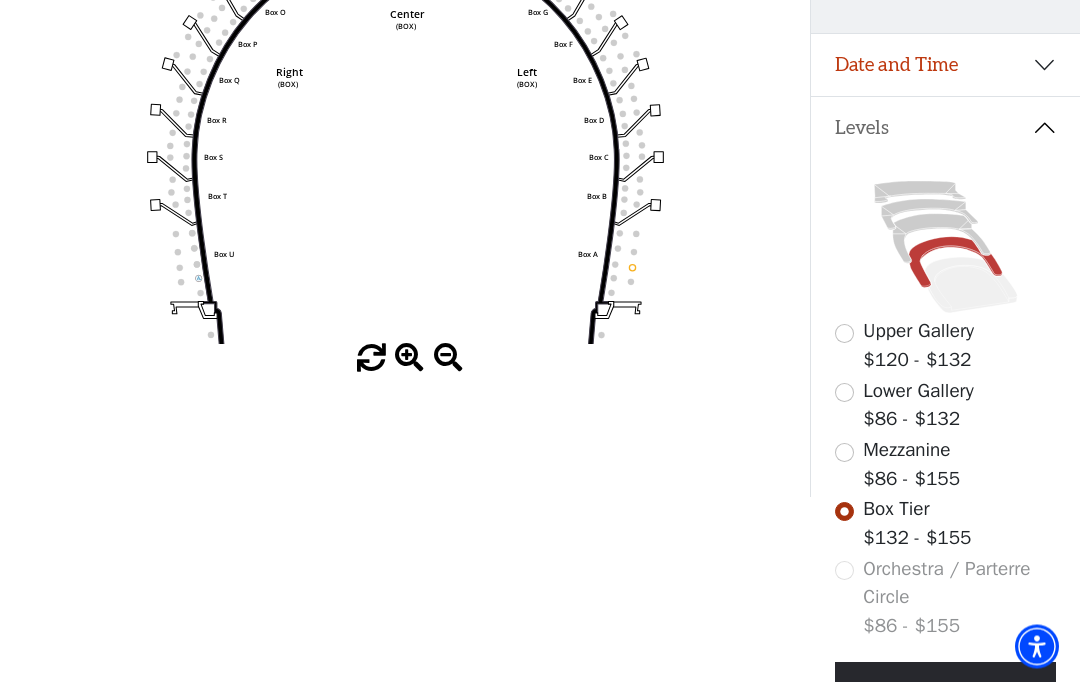 scroll, scrollTop: 0, scrollLeft: 0, axis: both 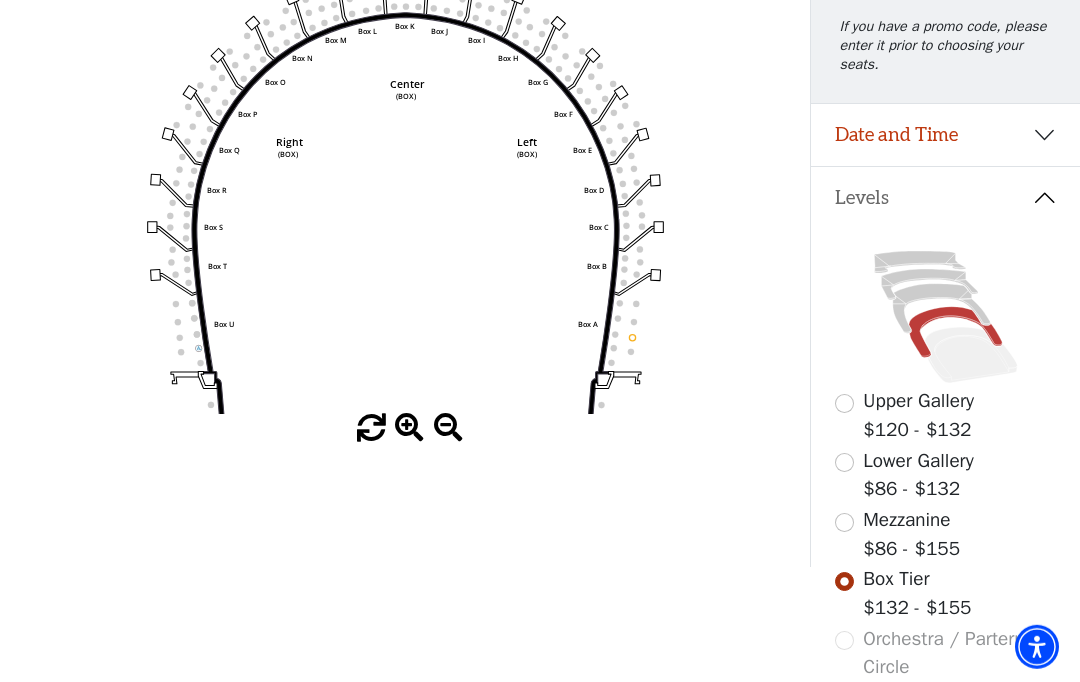 click at bounding box center [844, 522] 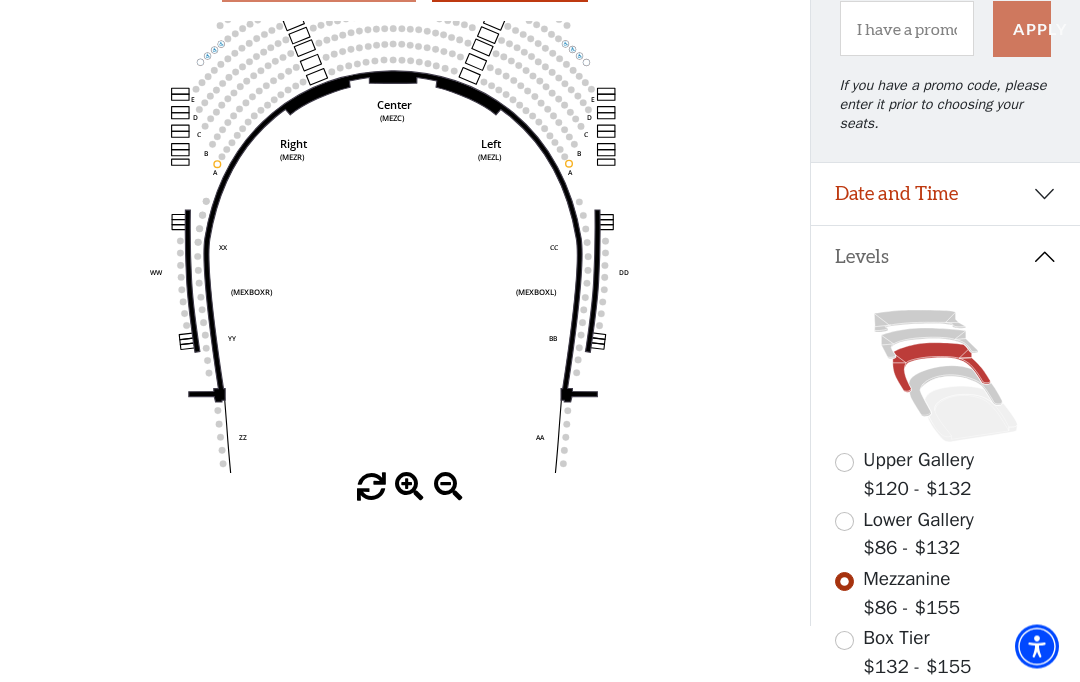 scroll, scrollTop: 237, scrollLeft: 0, axis: vertical 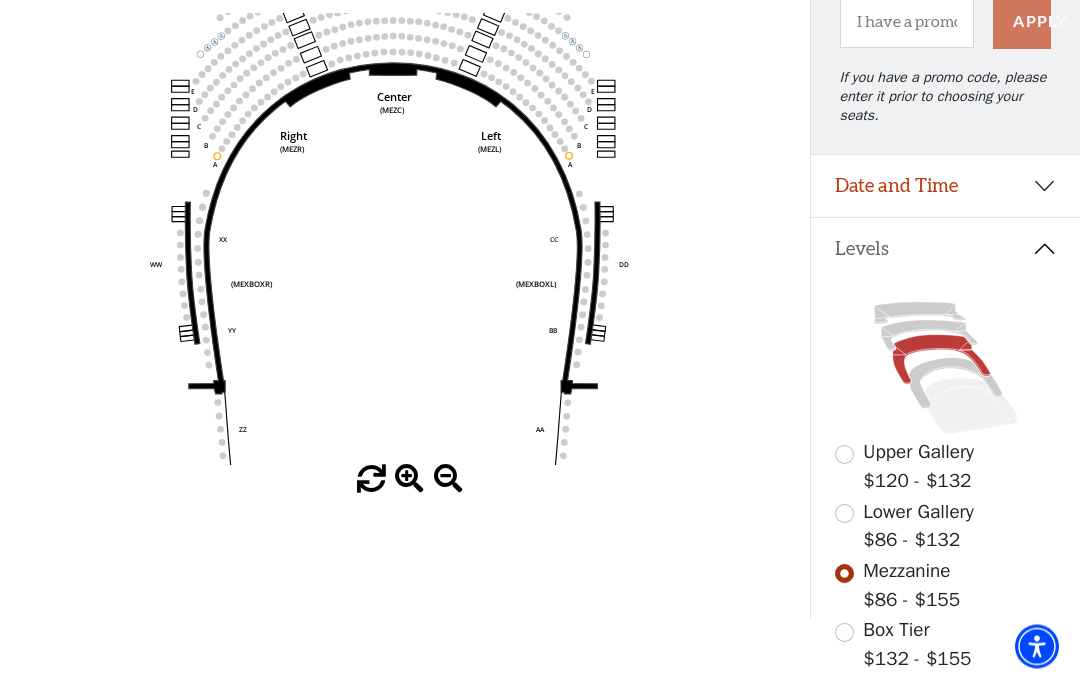 click at bounding box center (844, 514) 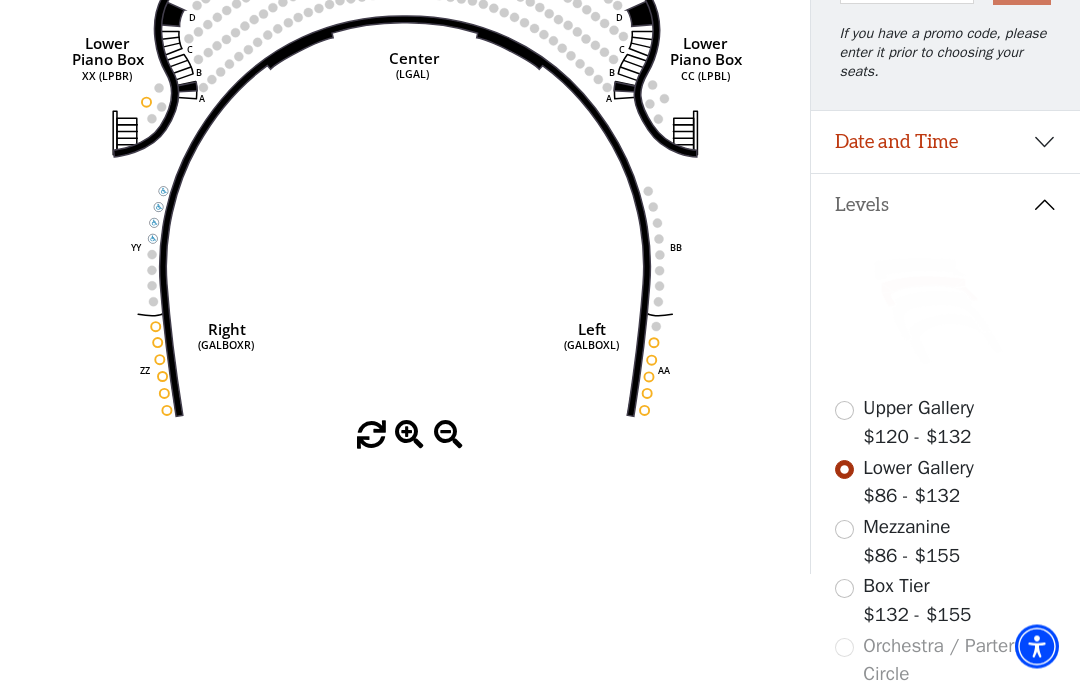 scroll, scrollTop: 464, scrollLeft: 0, axis: vertical 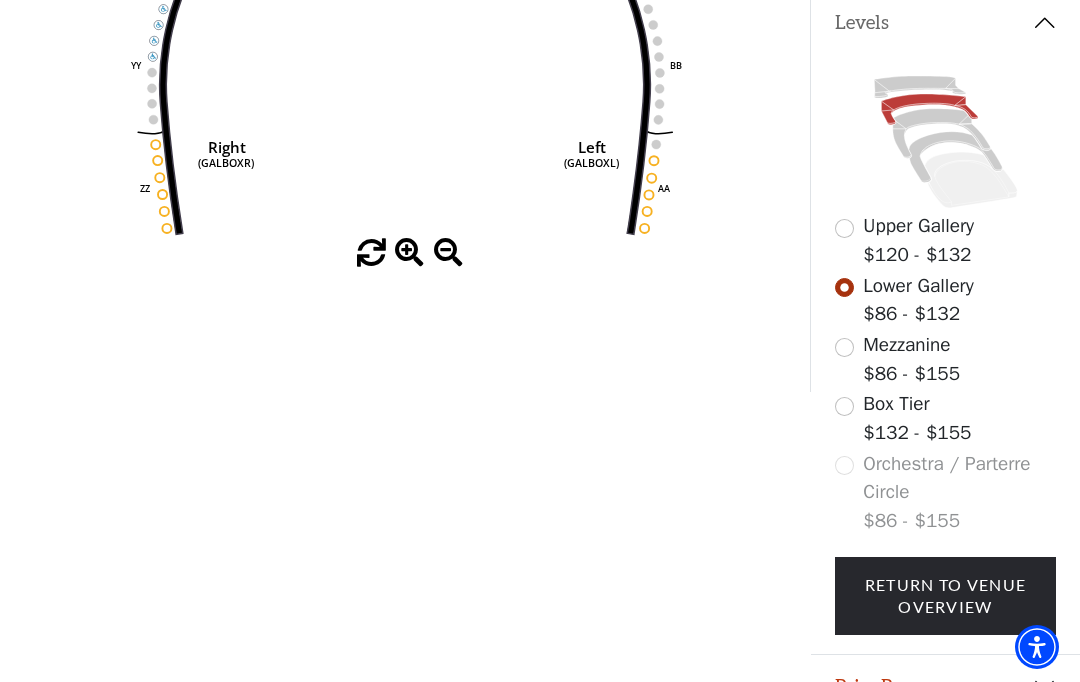 click on "Price Range" at bounding box center [945, 686] 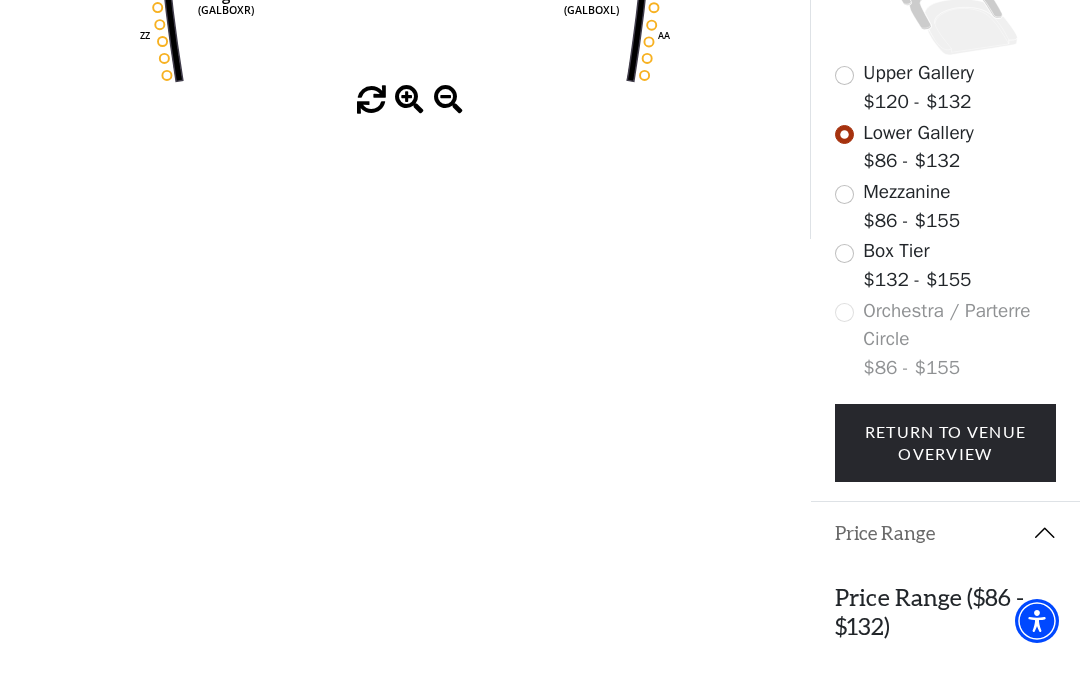 scroll, scrollTop: 591, scrollLeft: 0, axis: vertical 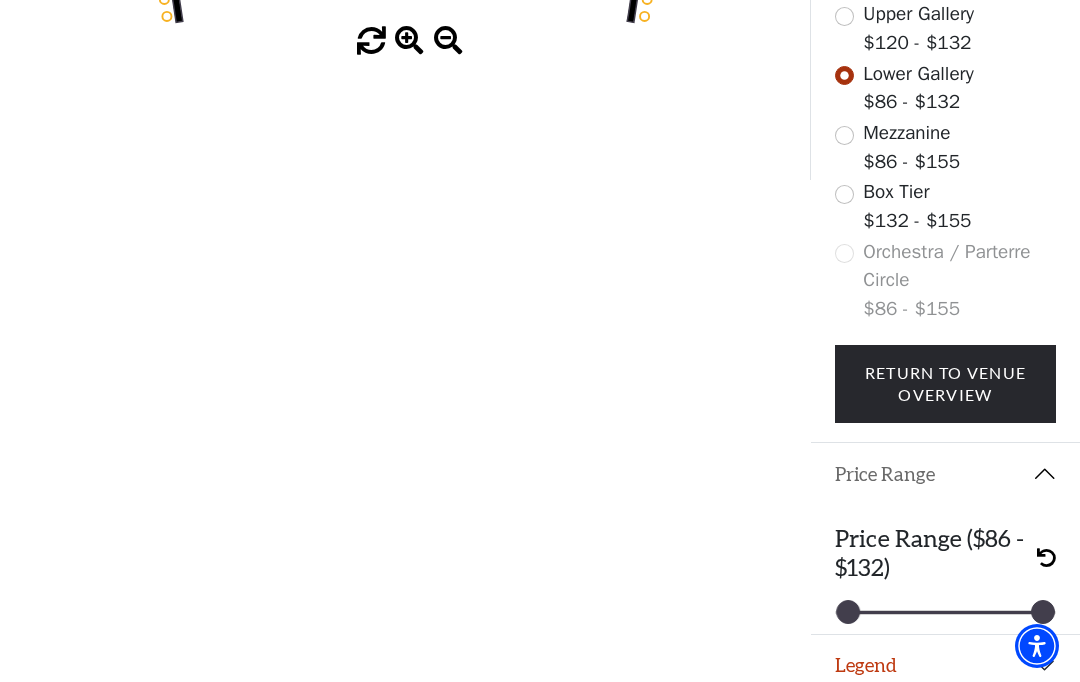 click on "Legend" at bounding box center [945, 667] 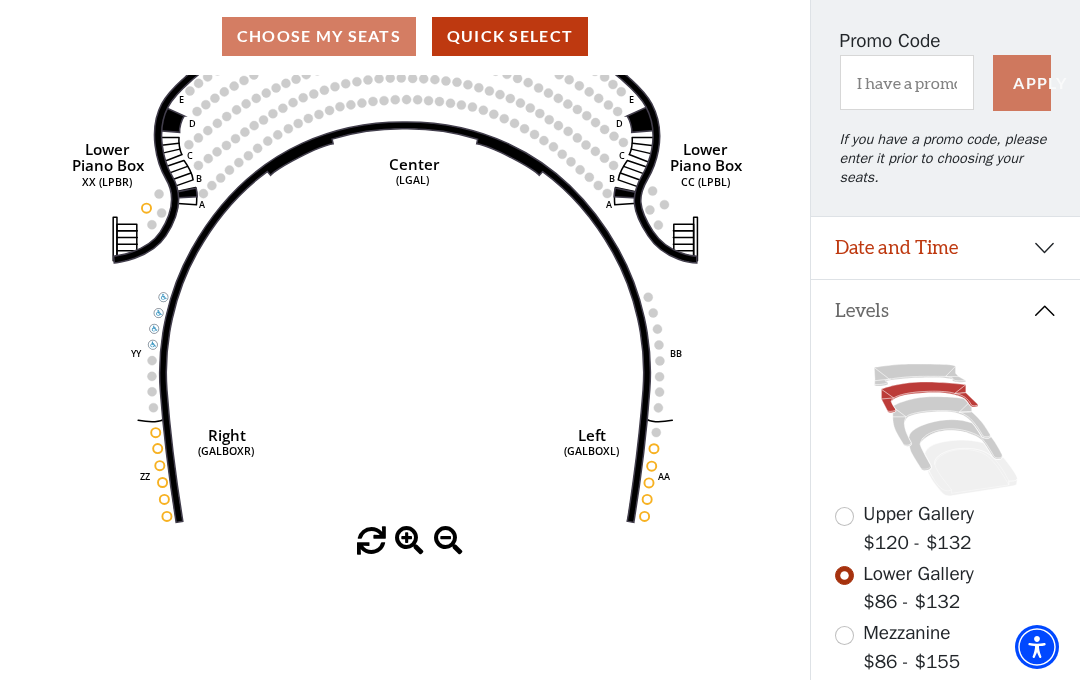 scroll, scrollTop: 174, scrollLeft: 0, axis: vertical 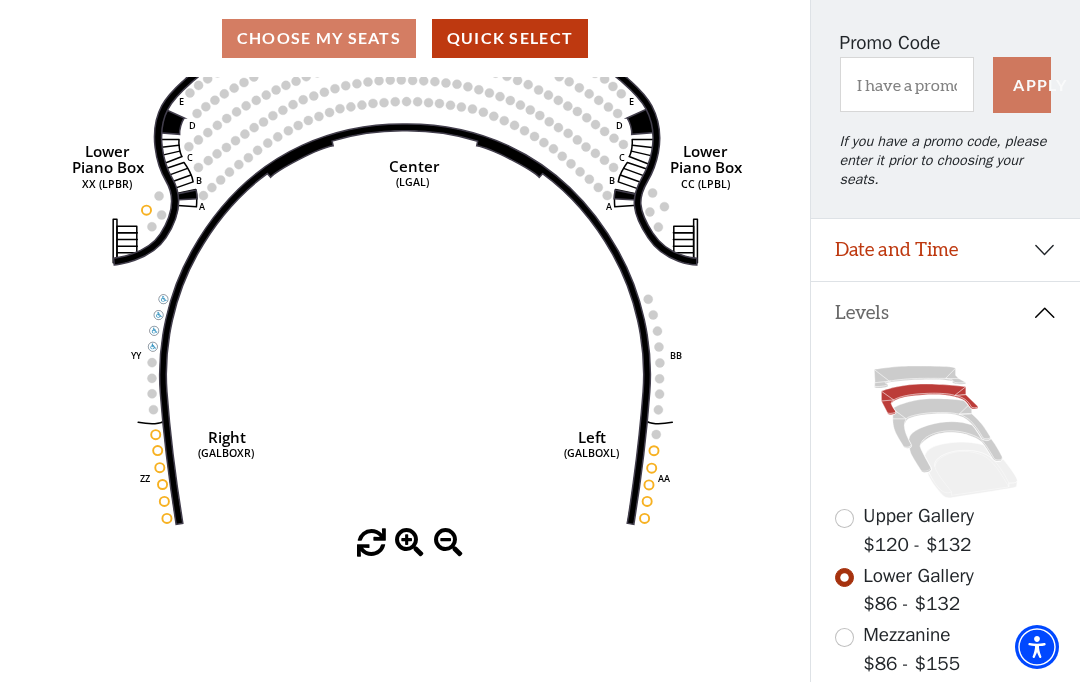 click at bounding box center (844, 518) 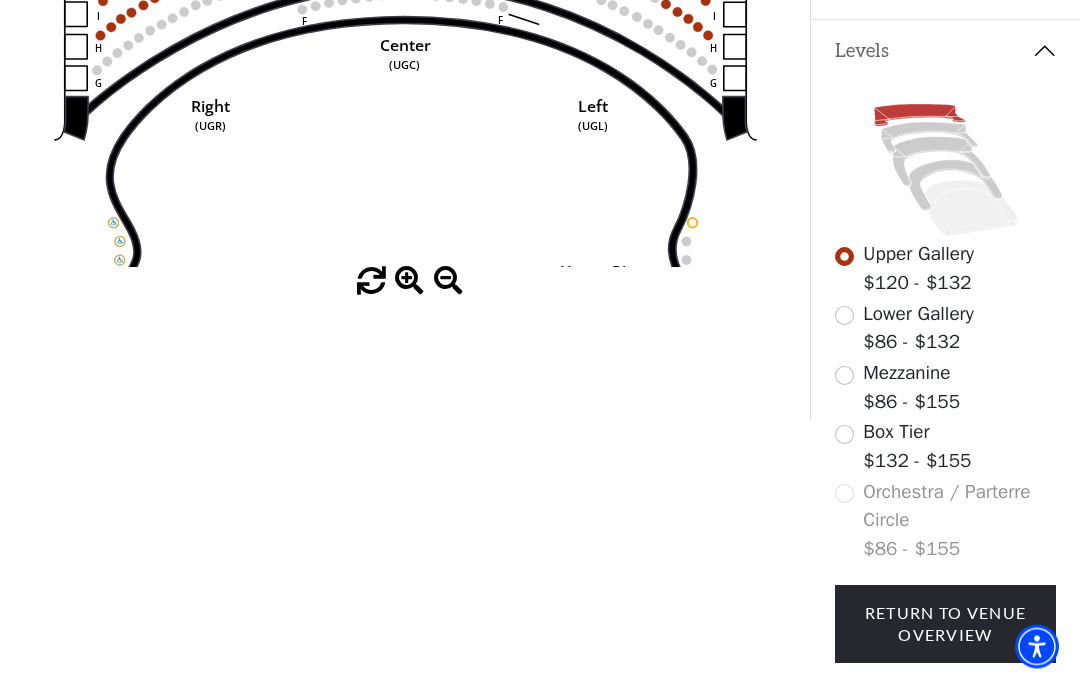 scroll, scrollTop: 464, scrollLeft: 0, axis: vertical 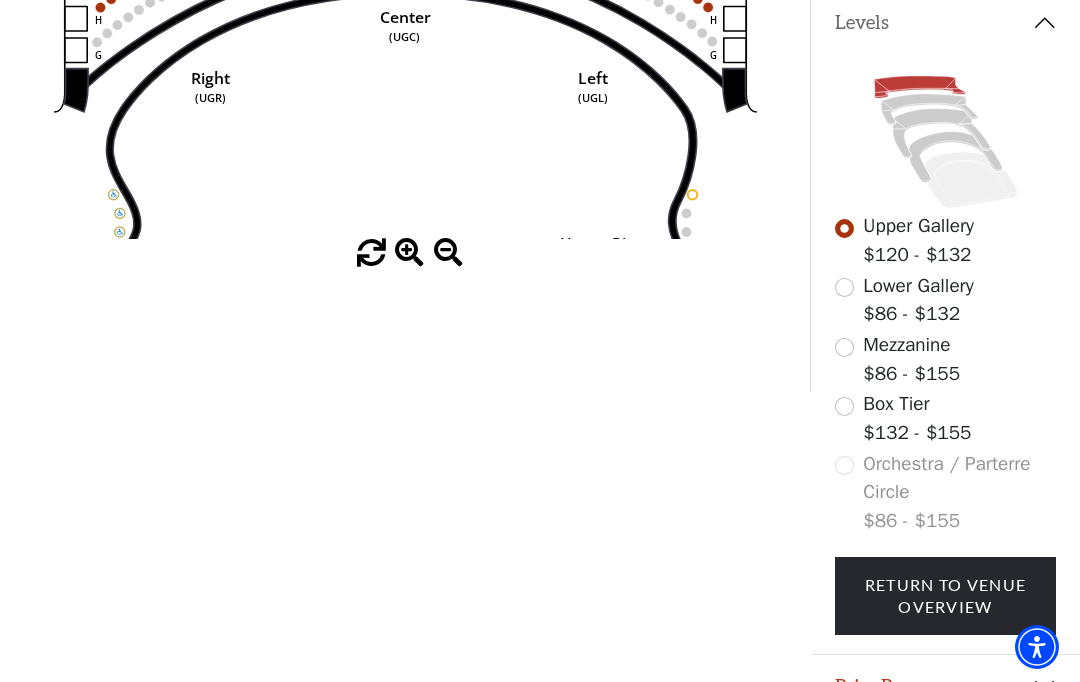 click on "Legend" at bounding box center [945, 749] 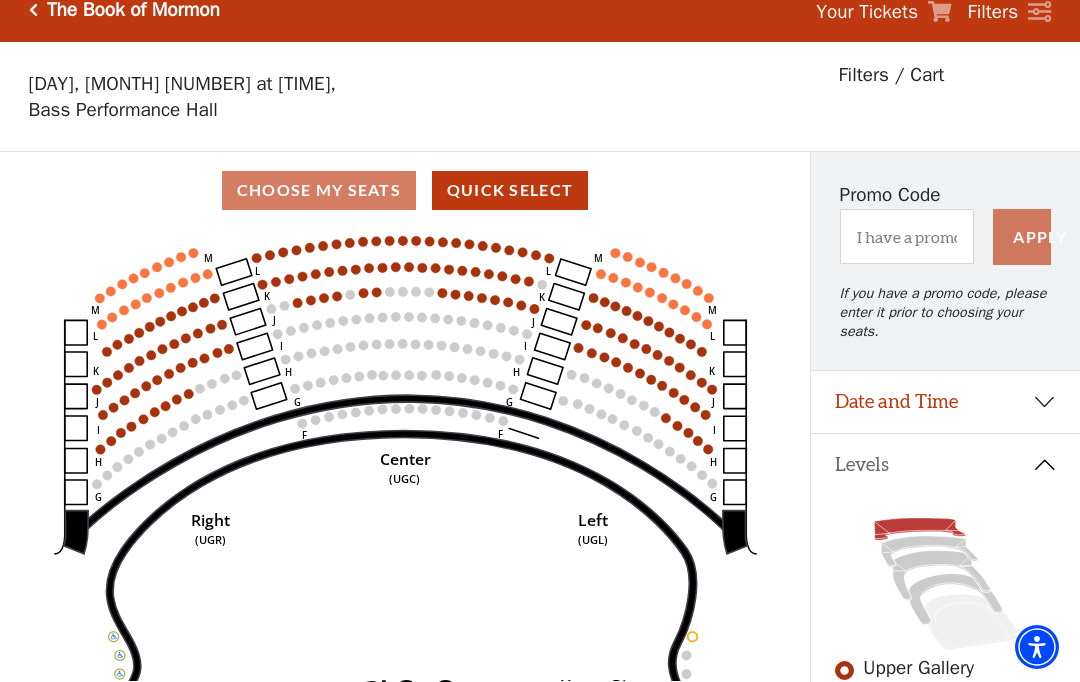 scroll, scrollTop: 46, scrollLeft: 0, axis: vertical 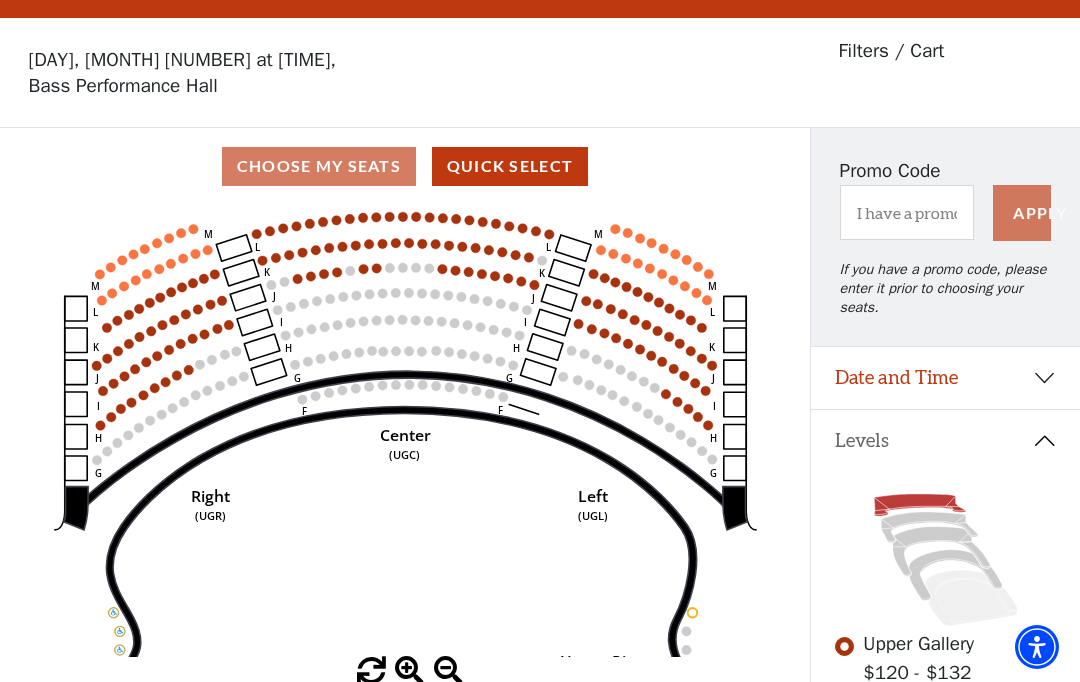 click on "Center   (UGC)   Right   (UGR)   Left   (UGL)   Upper Piano   Box ZZ   (UPBR)   Upper Piano   Box AA   (UPBL)   M   L   K   J   I   H   G   M   L   K   J   I   H   G   M   L   K   J   I   H   G   F   M   L   K   J   I   H   G   F" 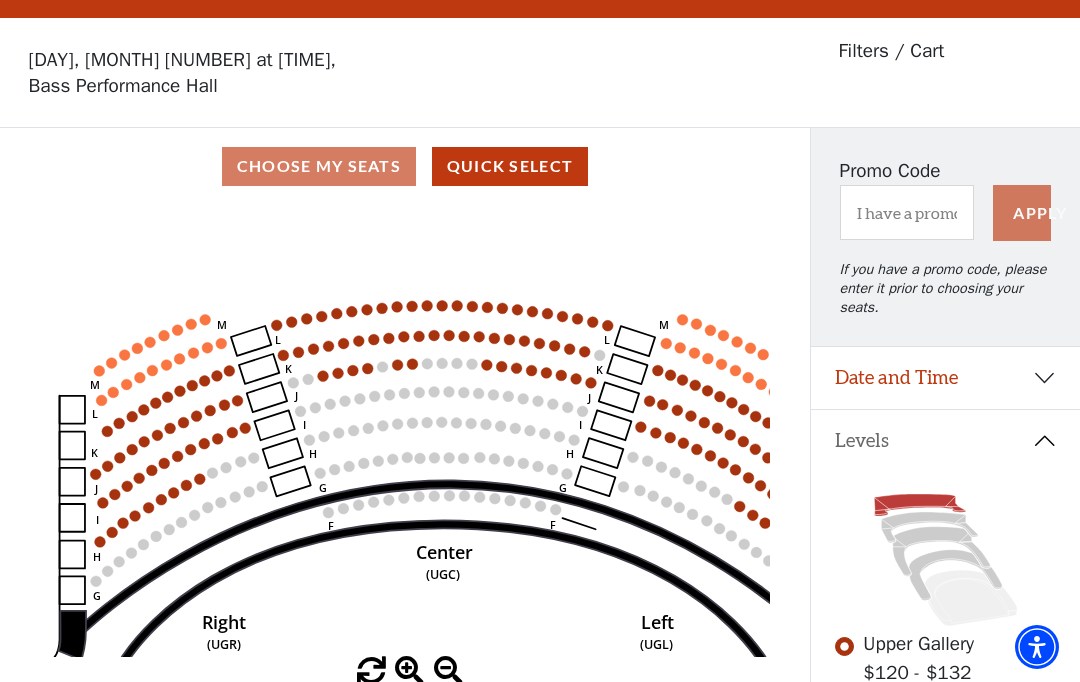 click 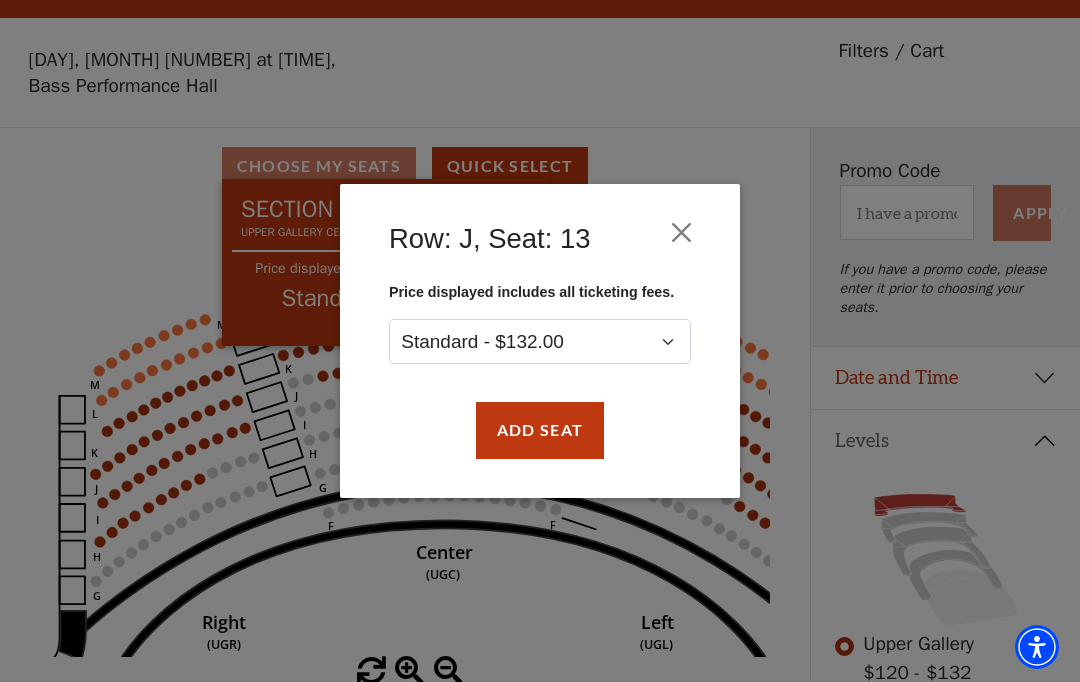 click on "Add Seat" at bounding box center (540, 430) 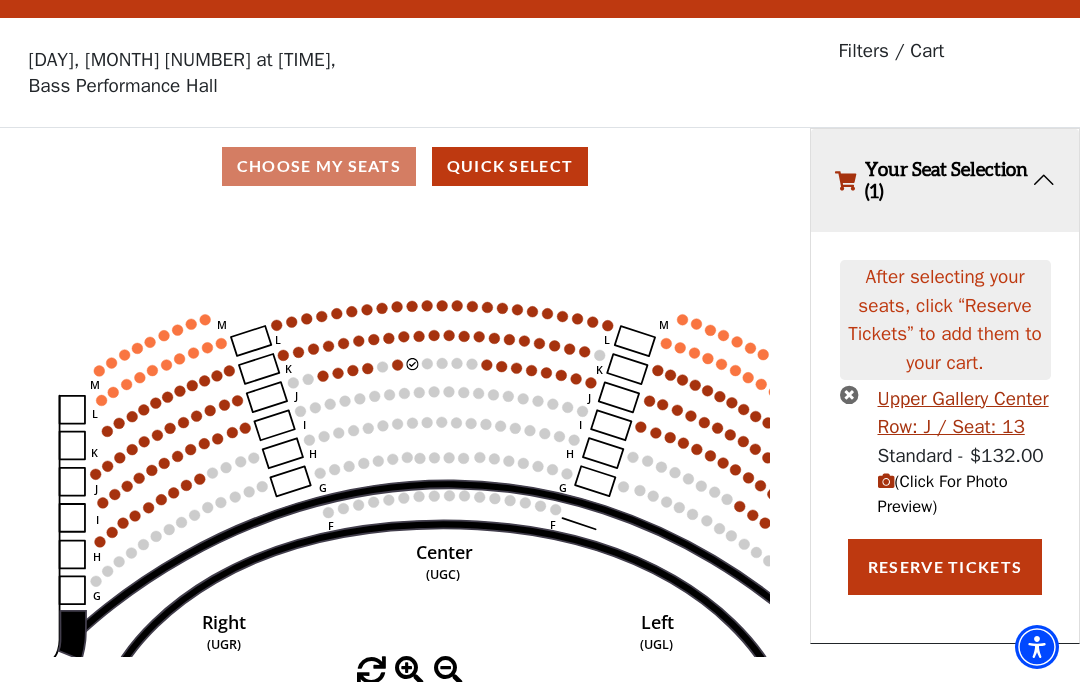 click 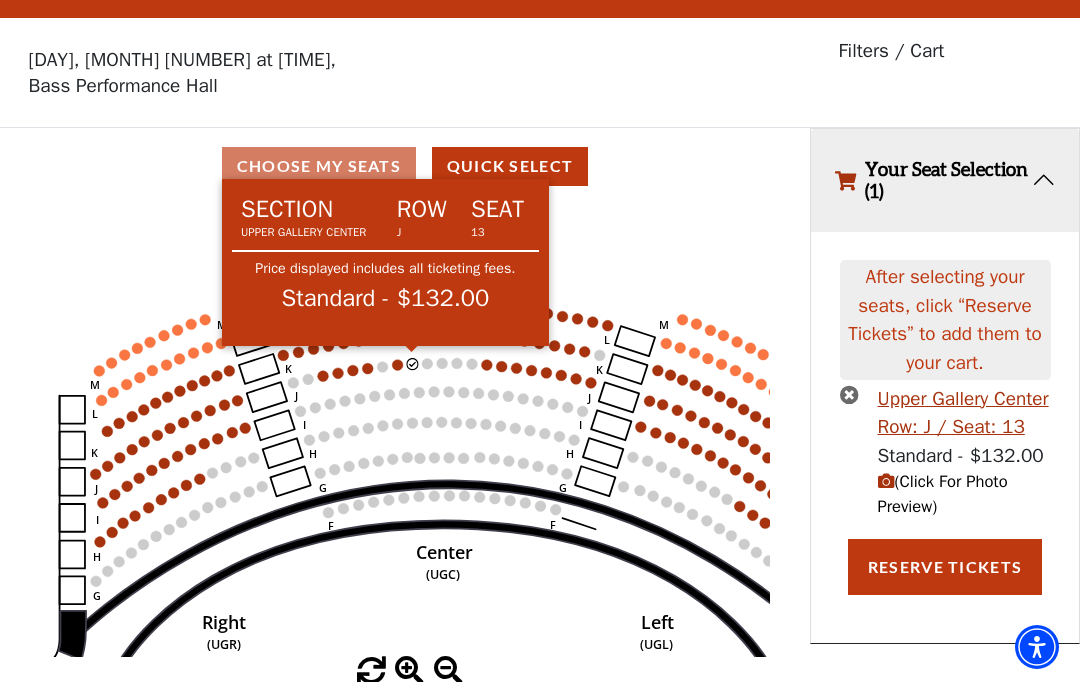 click on "Center   (UGC)   Right   (UGR)   Left   (UGL)   Upper Piano   Box ZZ   (UPBR)   Upper Piano   Box AA   (UPBL)   M   L   K   J   I   H   G   M   L   K   J   I   H   G   M   L   K   J   I   H   G   F   M   L   K   J   I   H   G   F" 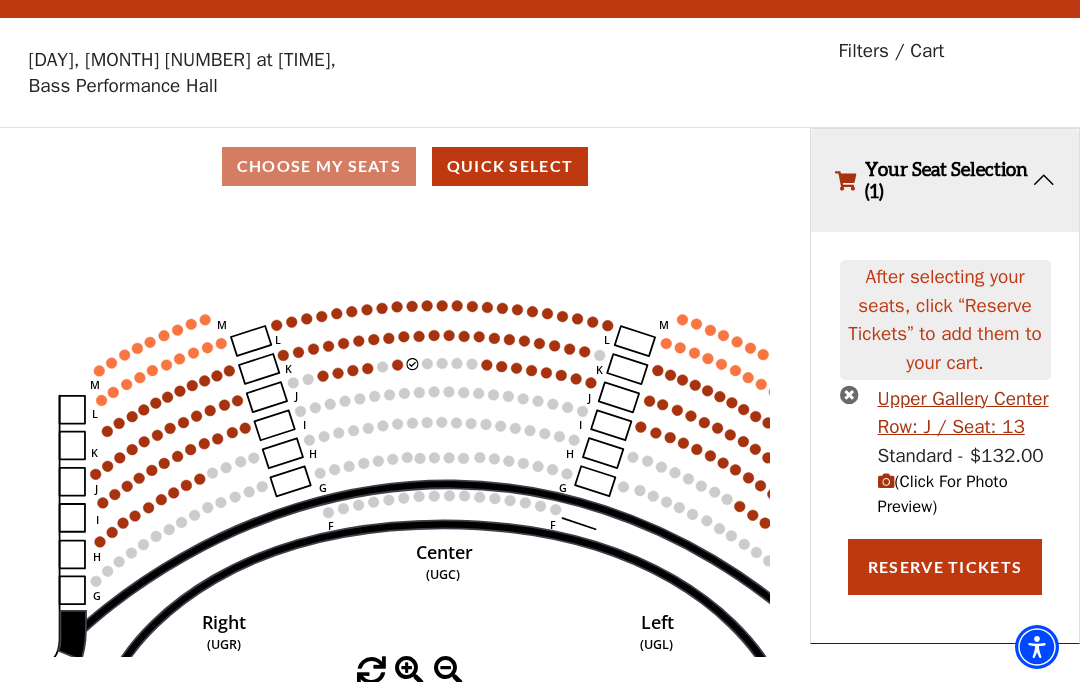 click on "Center   (UGC)   Right   (UGR)   Left   (UGL)   Upper Piano   Box ZZ   (UPBR)   Upper Piano   Box AA   (UPBL)   M   L   K   J   I   H   G   M   L   K   J   I   H   G   M   L   K   J   I   H   G   F   M   L   K   J   I   H   G   F" 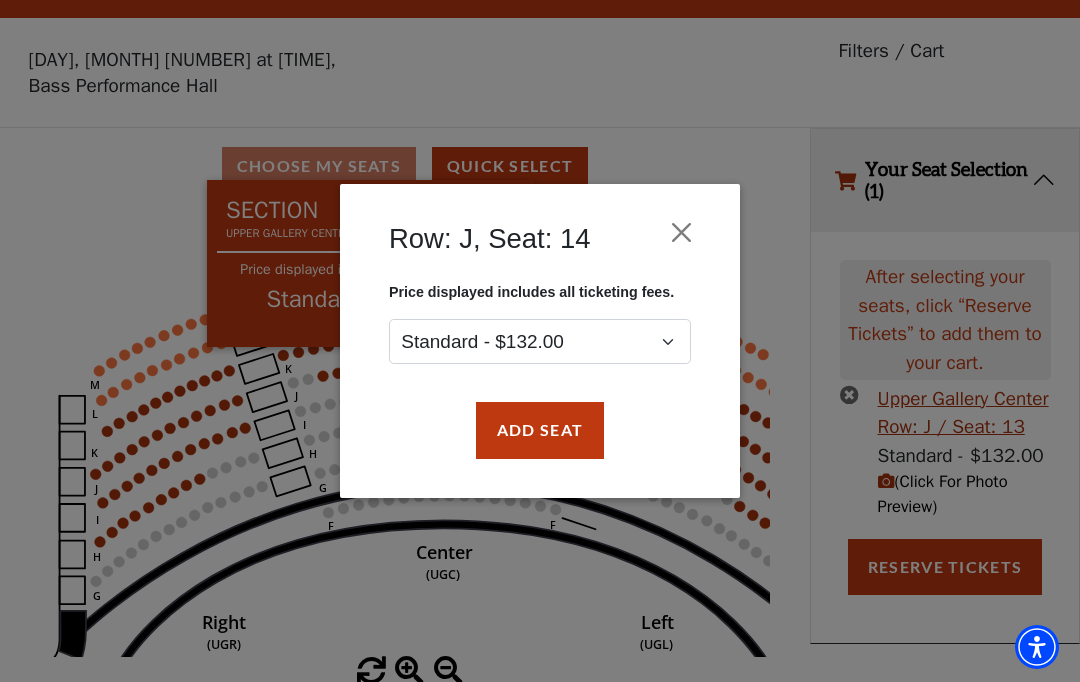click on "Add Seat" at bounding box center [540, 430] 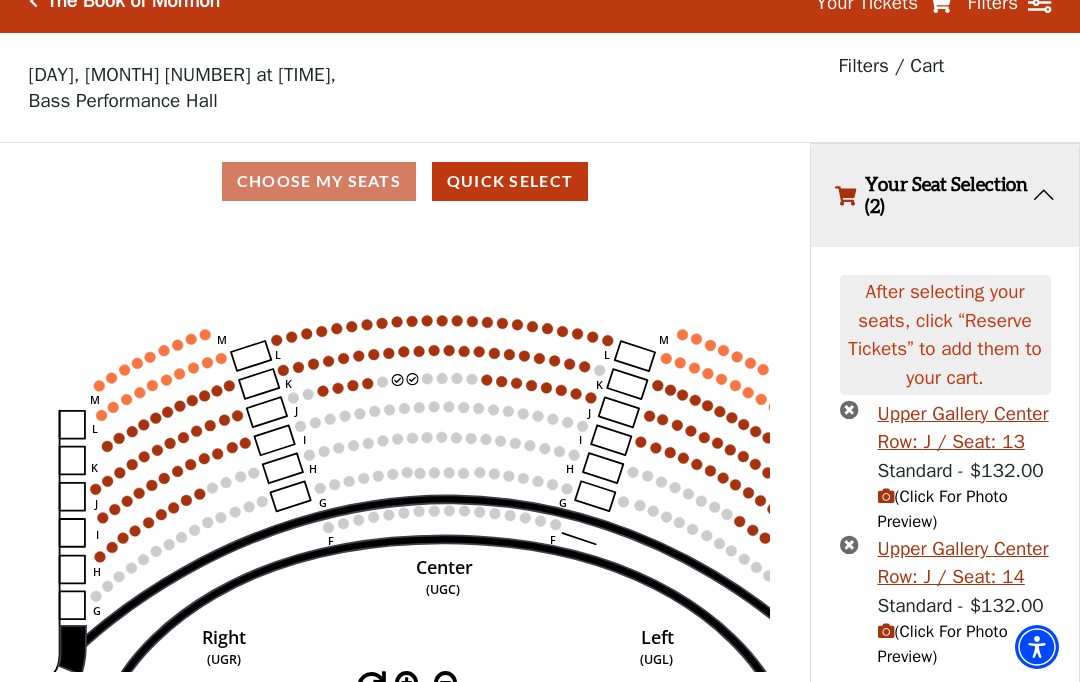 scroll, scrollTop: 100, scrollLeft: 0, axis: vertical 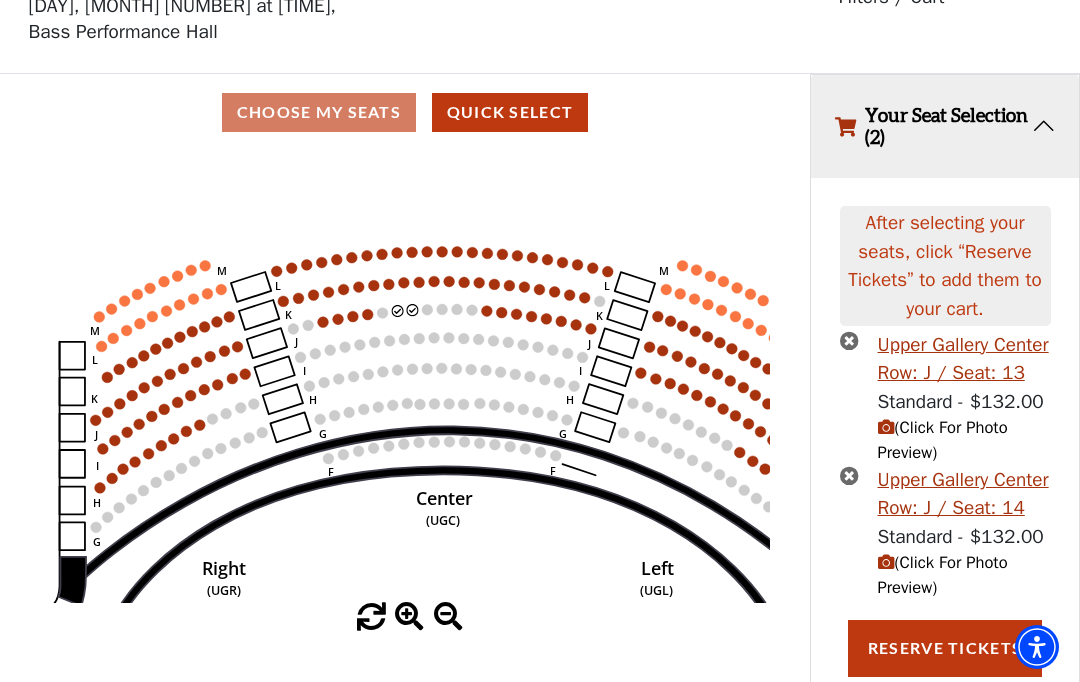 click on "Reserve Tickets" at bounding box center (945, 648) 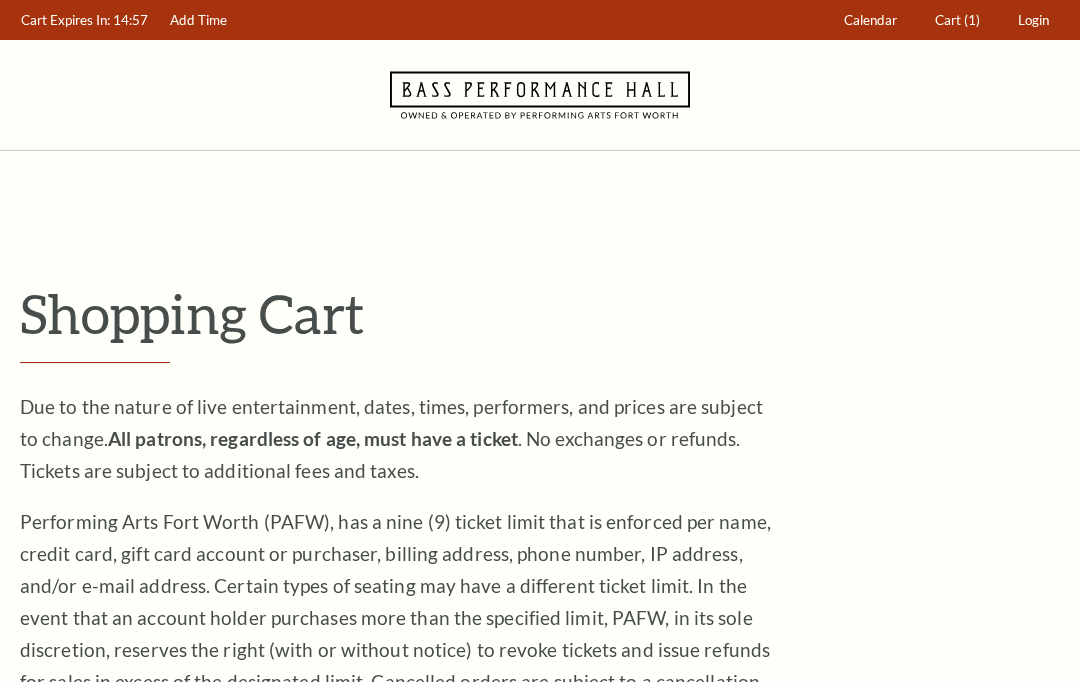 scroll, scrollTop: 0, scrollLeft: 0, axis: both 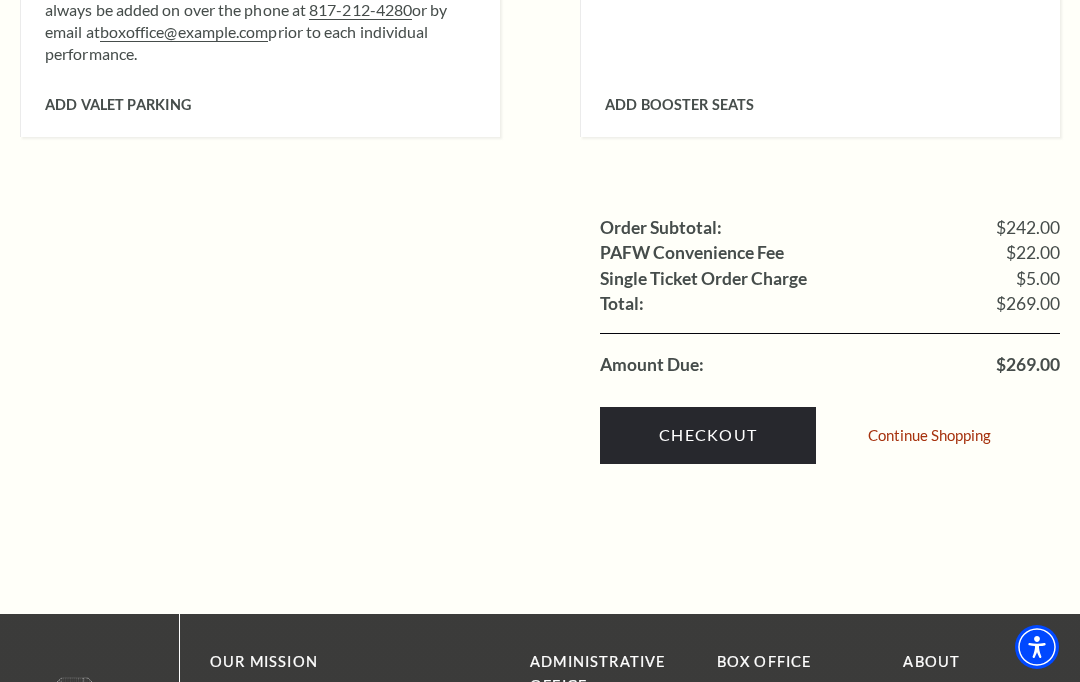 click on "Checkout" at bounding box center [708, 435] 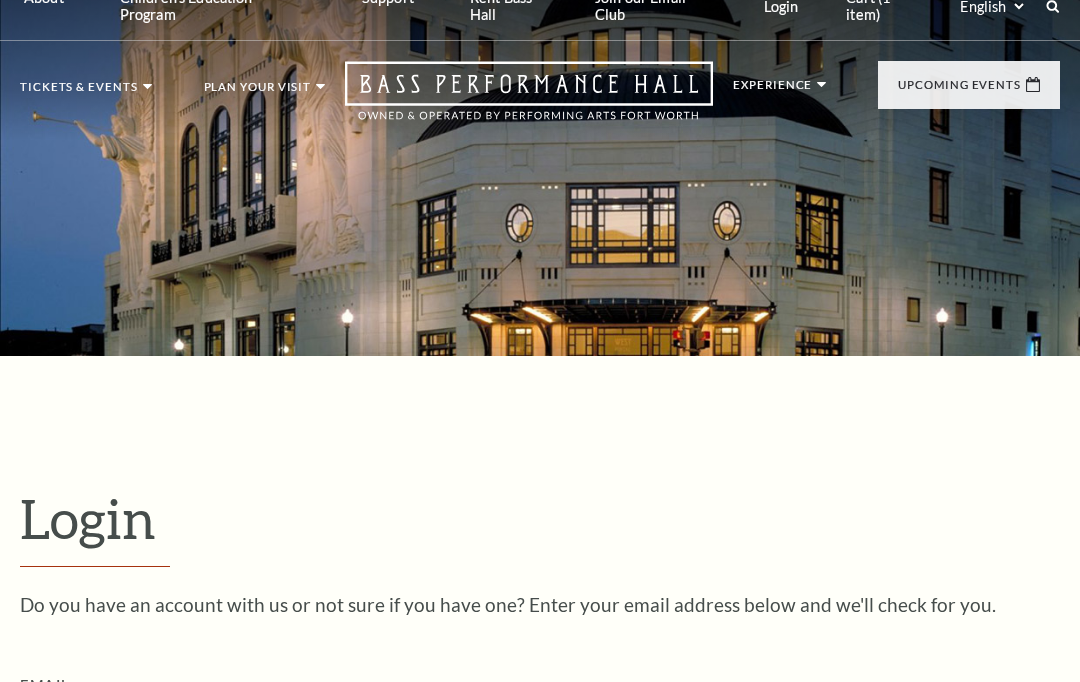 scroll, scrollTop: 320, scrollLeft: 0, axis: vertical 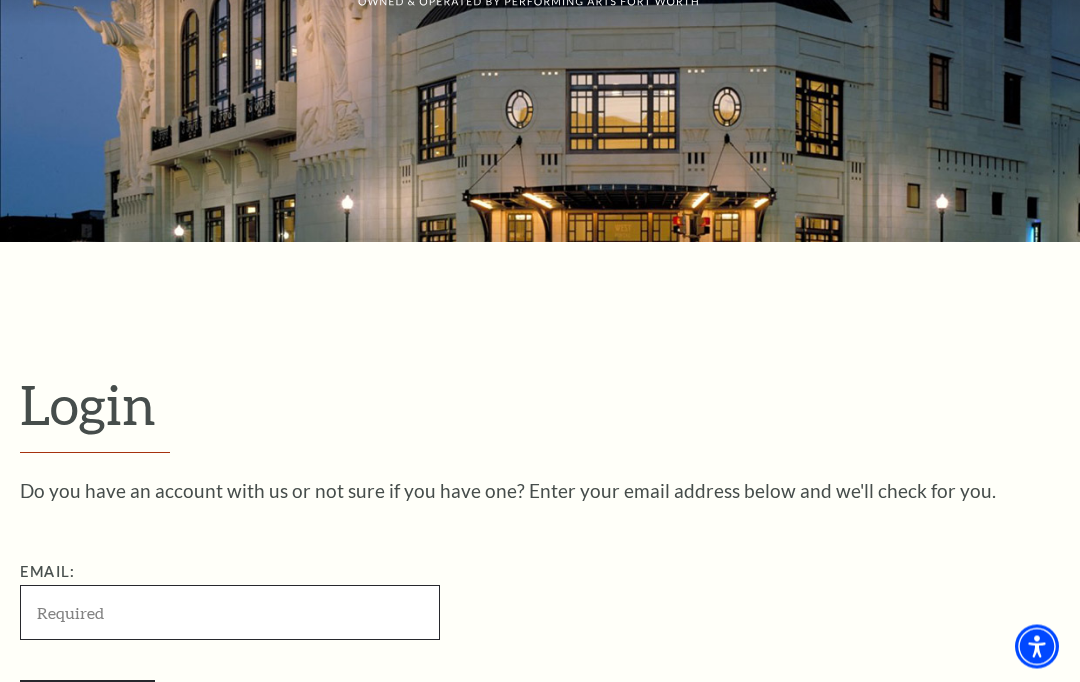 click on "Email:" at bounding box center [230, 613] 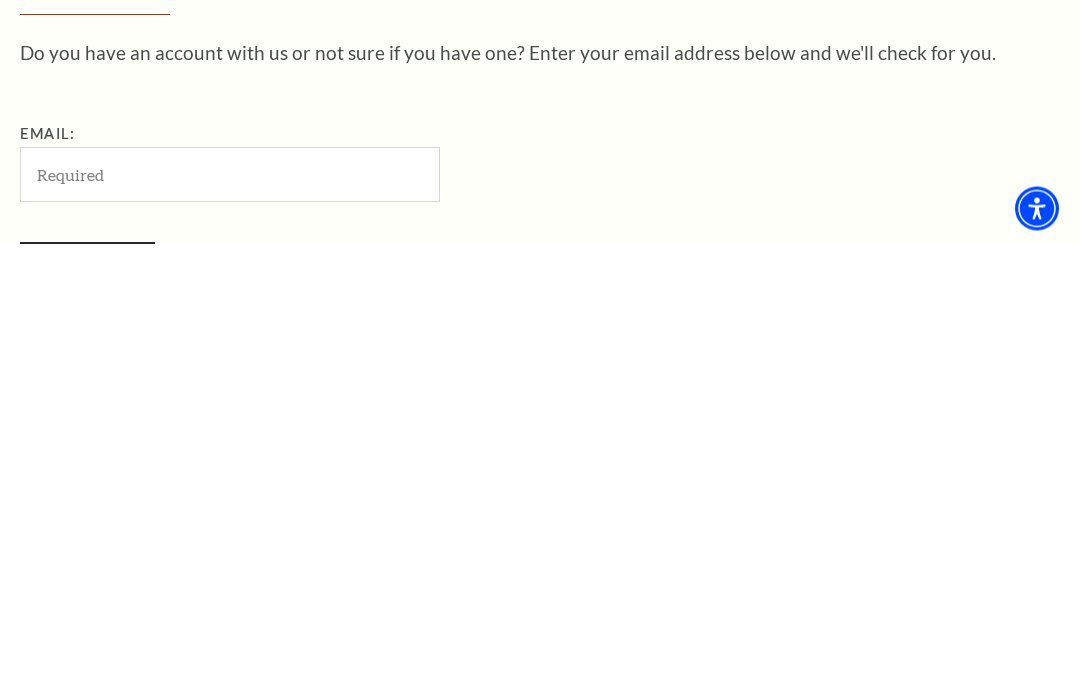 type on "[USERNAME]@example.com" 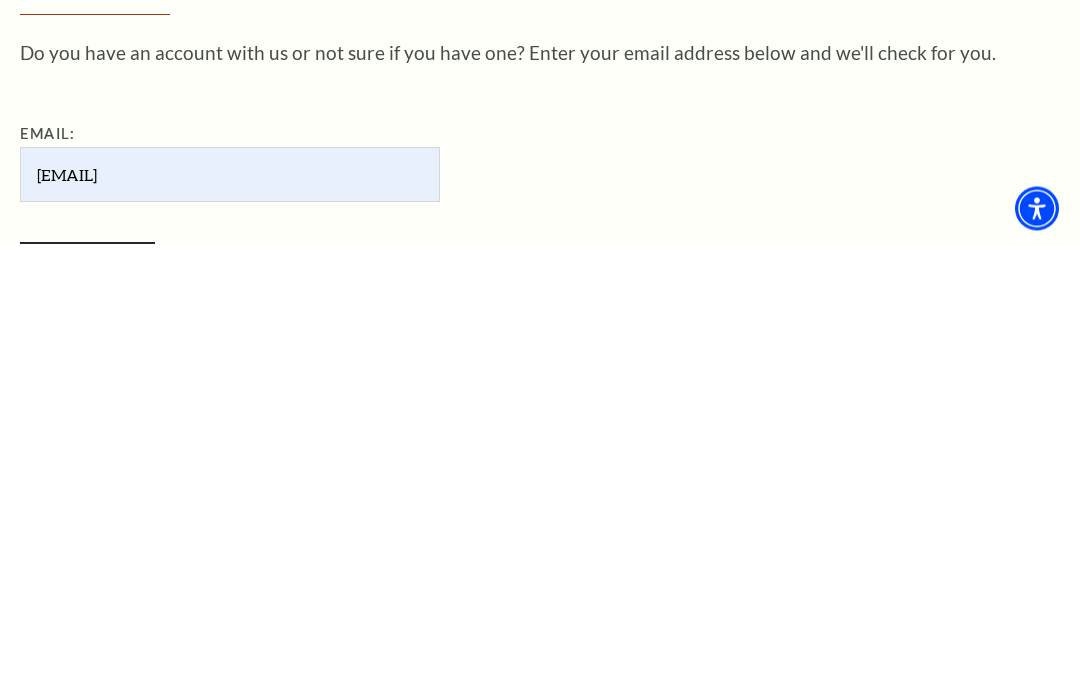 scroll, scrollTop: 579, scrollLeft: 0, axis: vertical 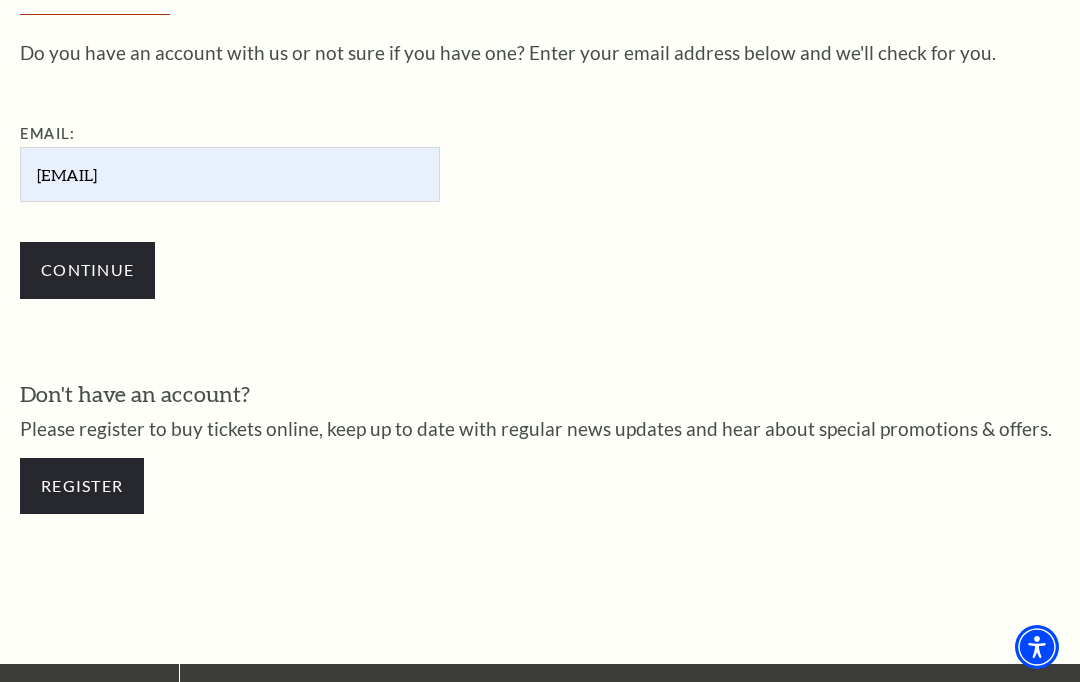 click on "Continue" at bounding box center (87, 270) 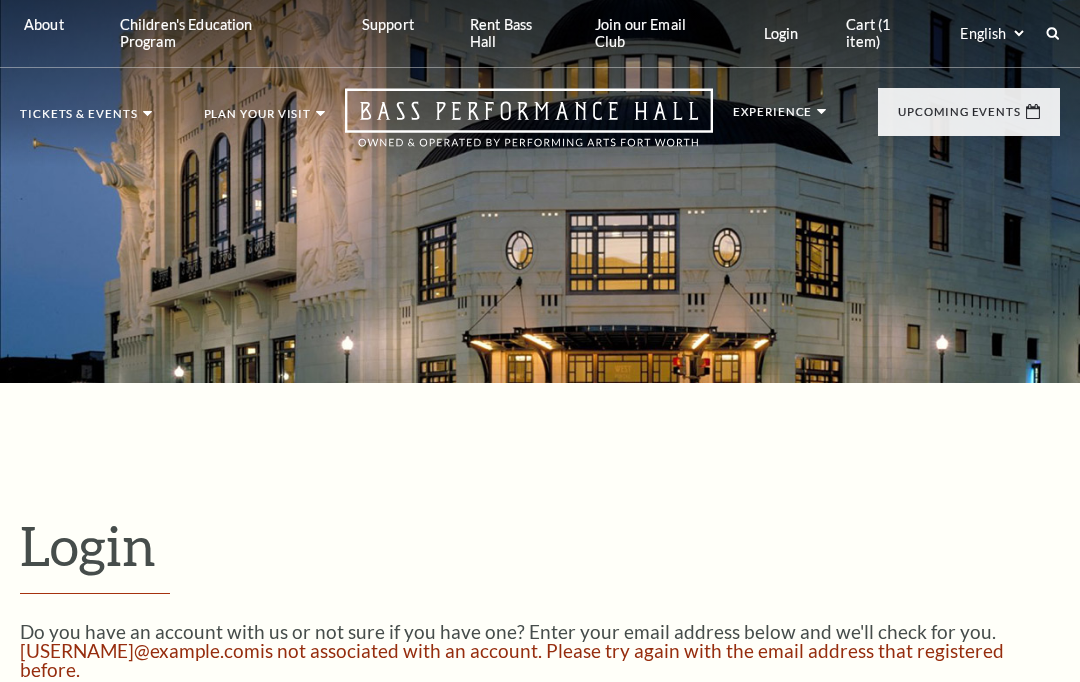 scroll, scrollTop: 0, scrollLeft: 0, axis: both 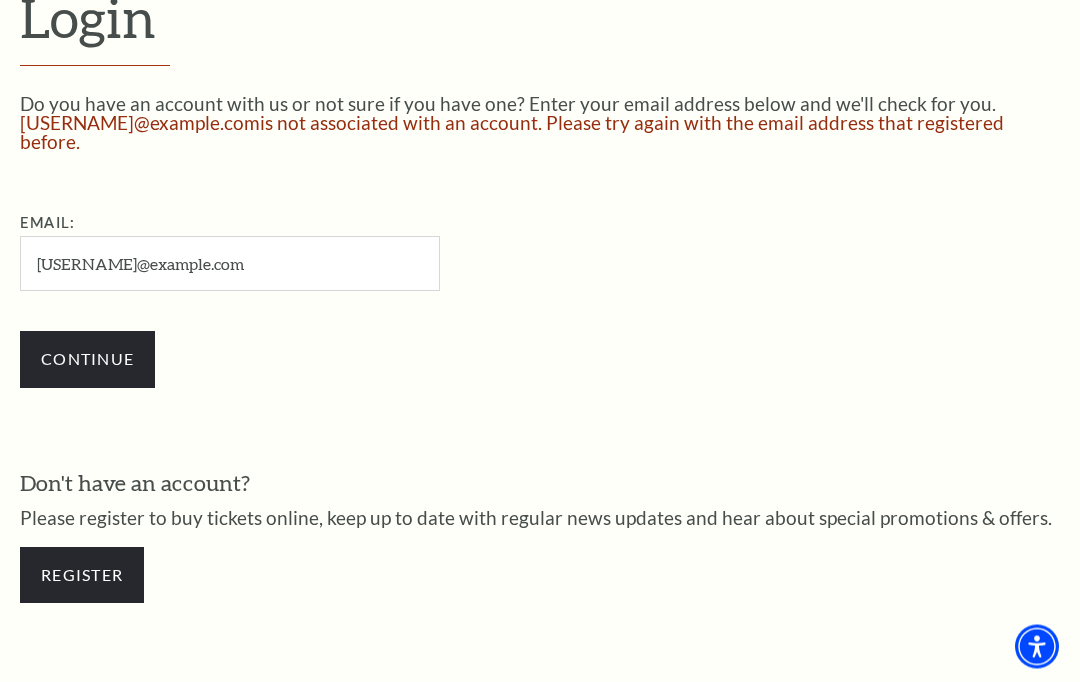 click on "Register" at bounding box center [82, 576] 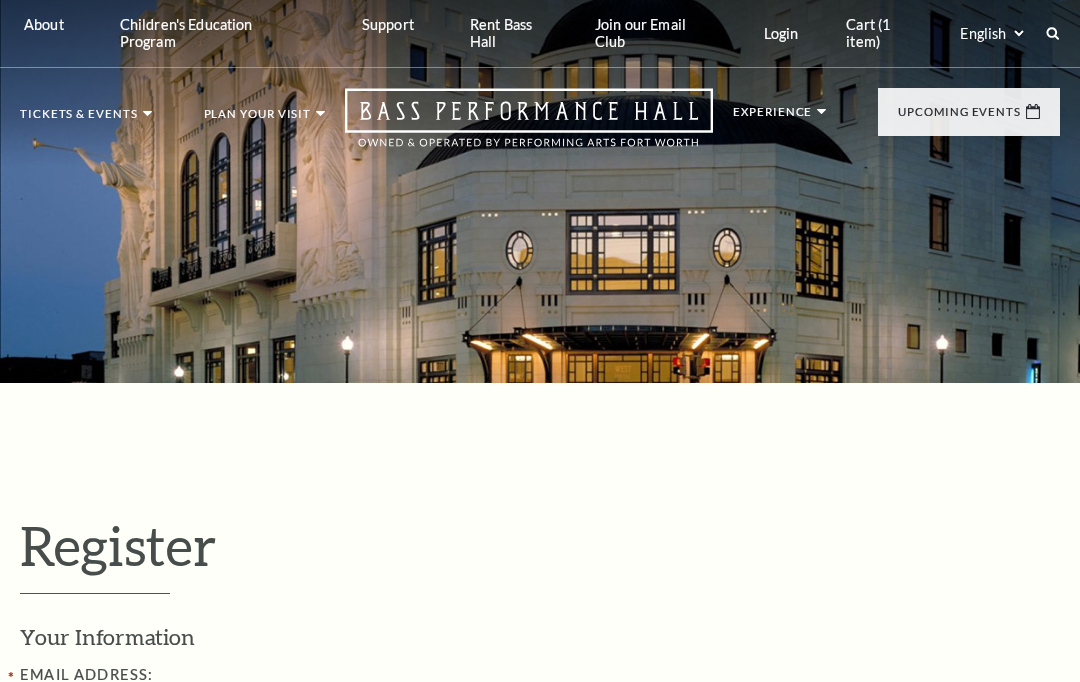 select on "1" 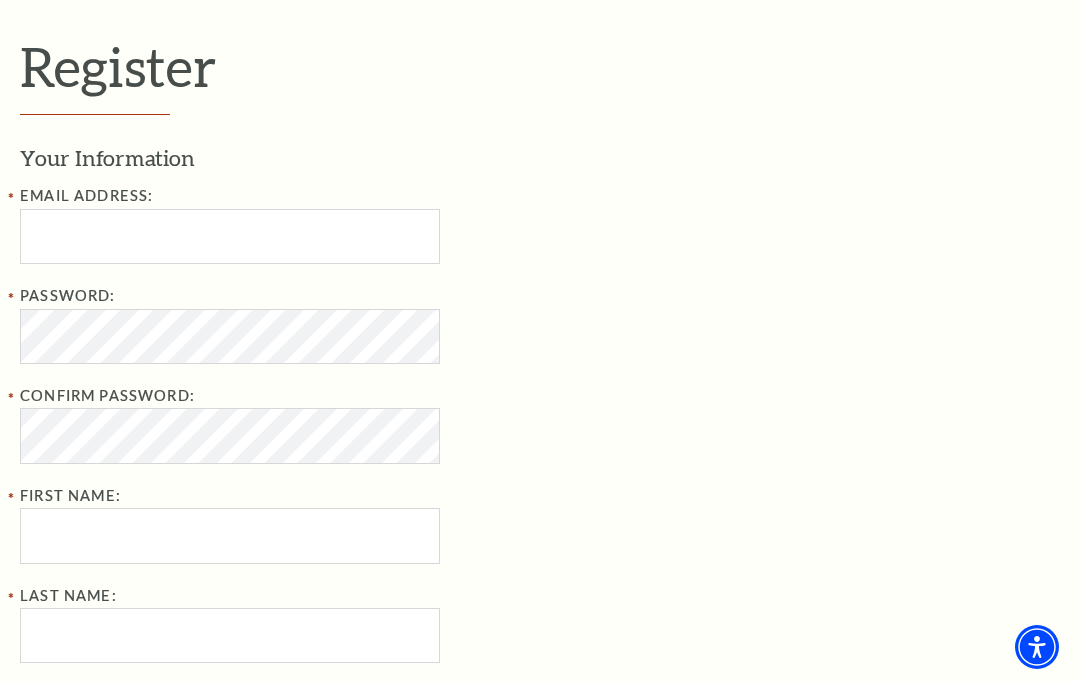 scroll, scrollTop: 529, scrollLeft: 0, axis: vertical 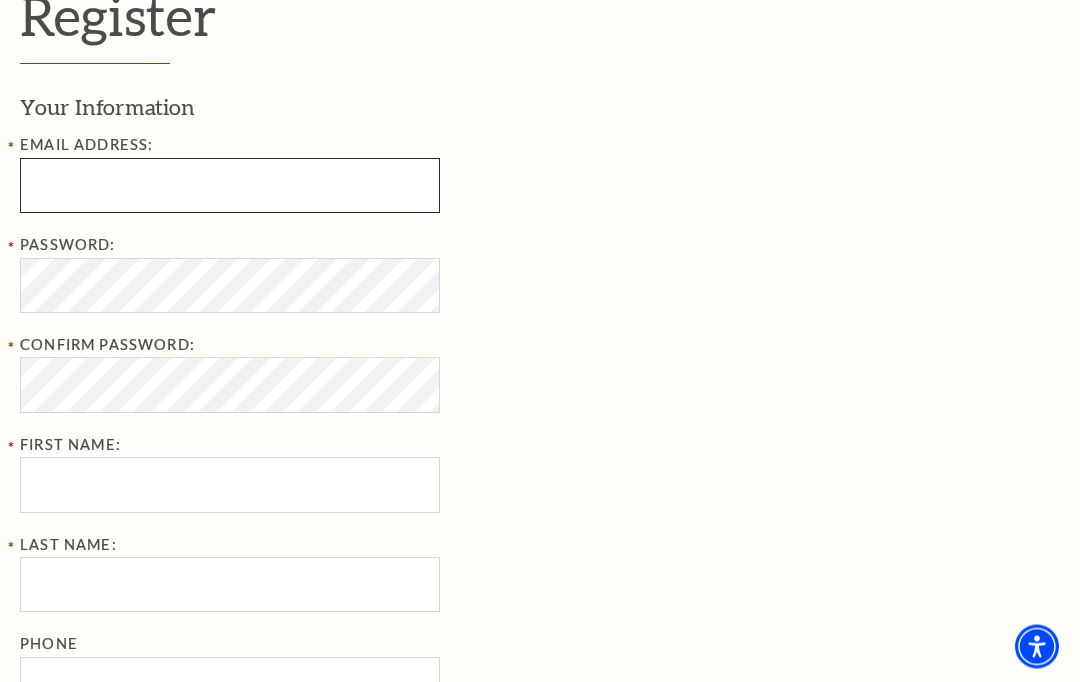 click at bounding box center (230, 186) 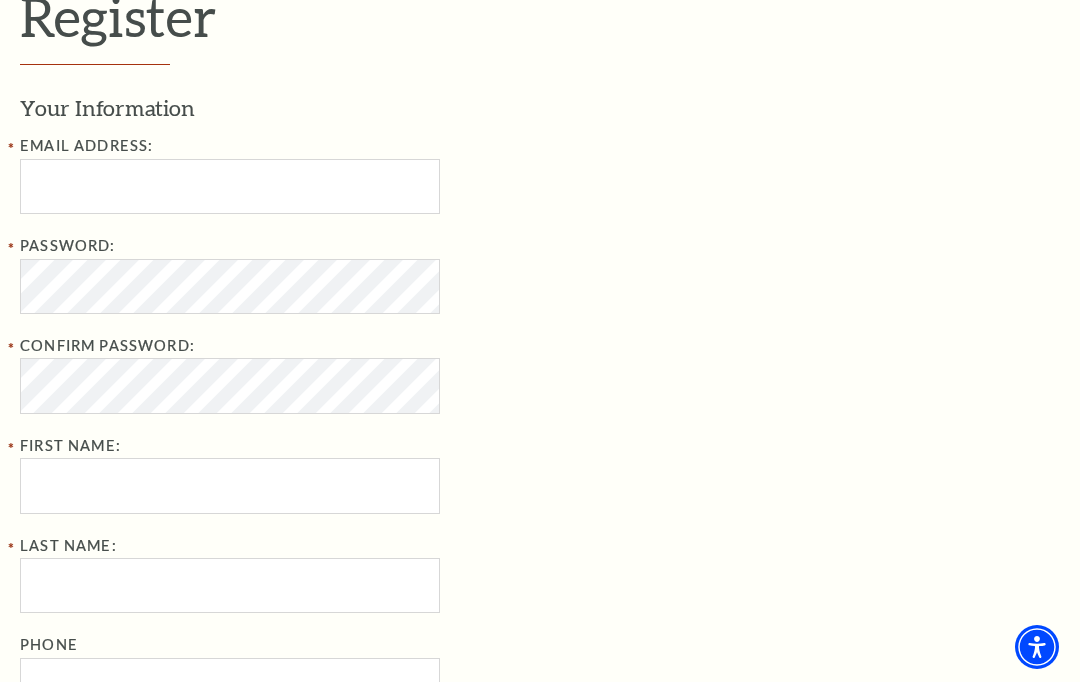 type on "brenlee447@gmail.com" 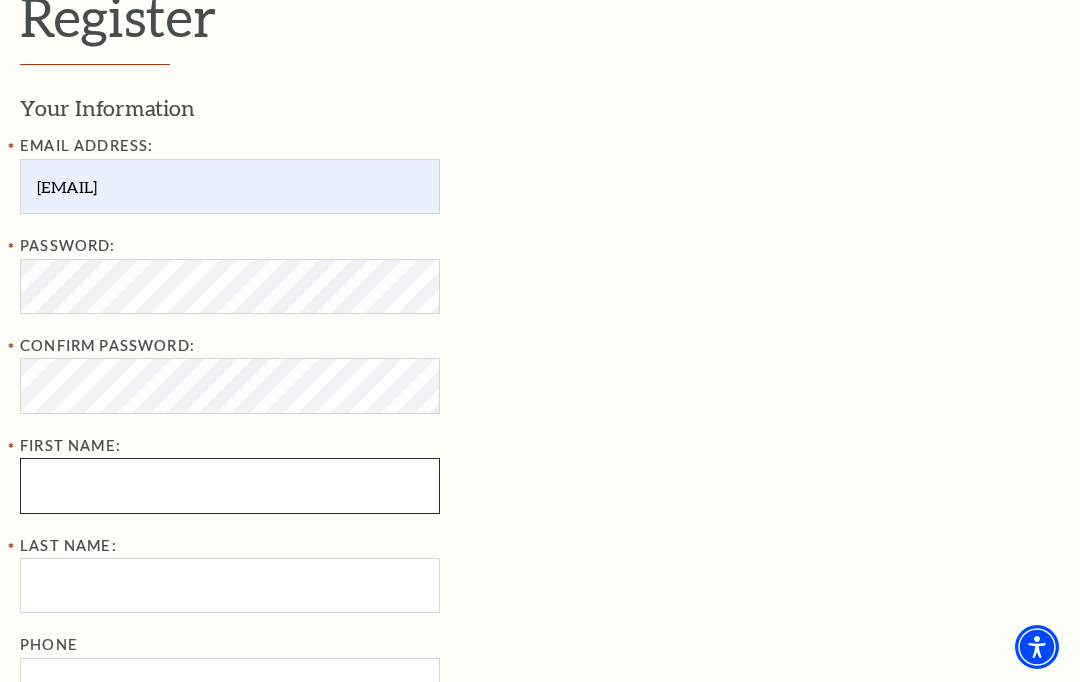 type on "Brenda" 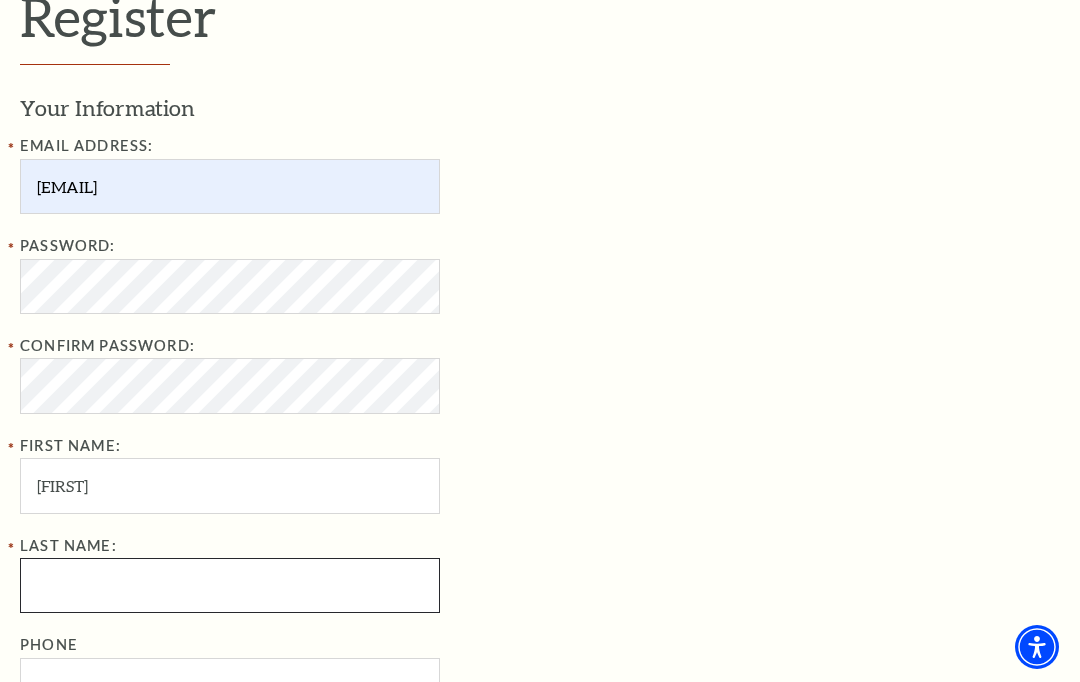 type on "Matos Vasquez" 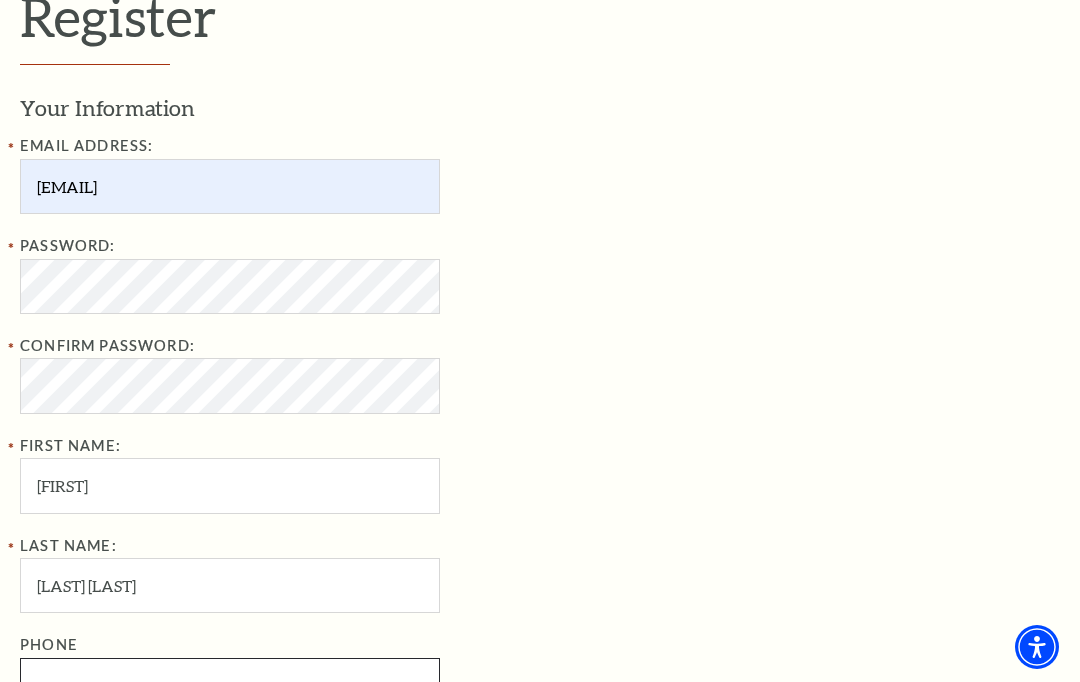type on "407-640-9075" 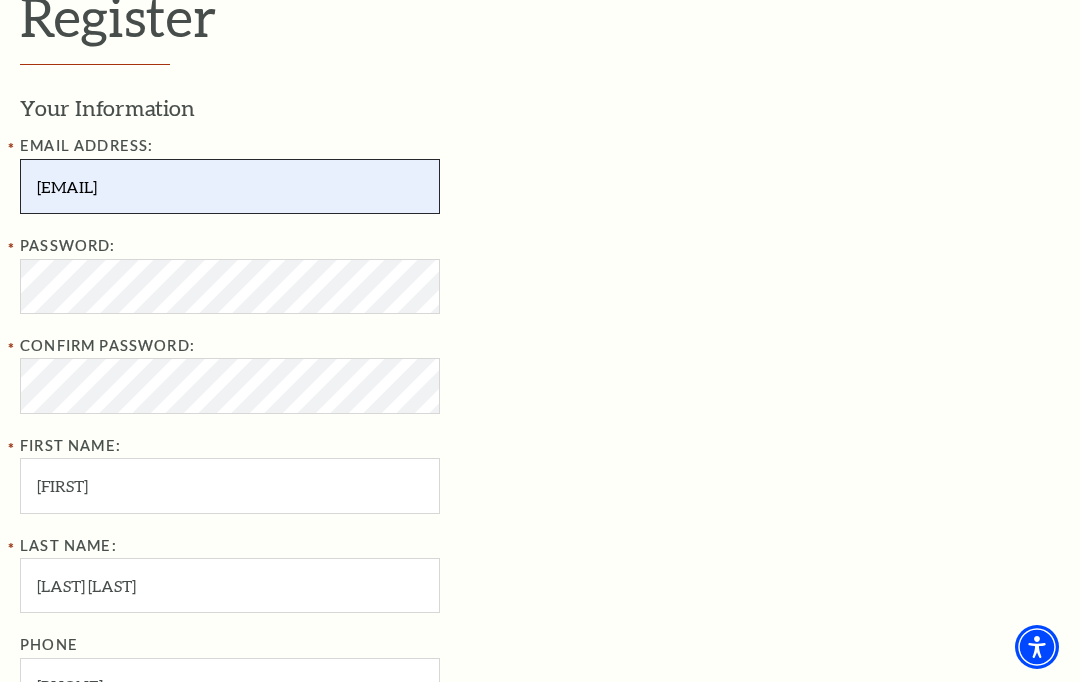 scroll, scrollTop: 530, scrollLeft: 0, axis: vertical 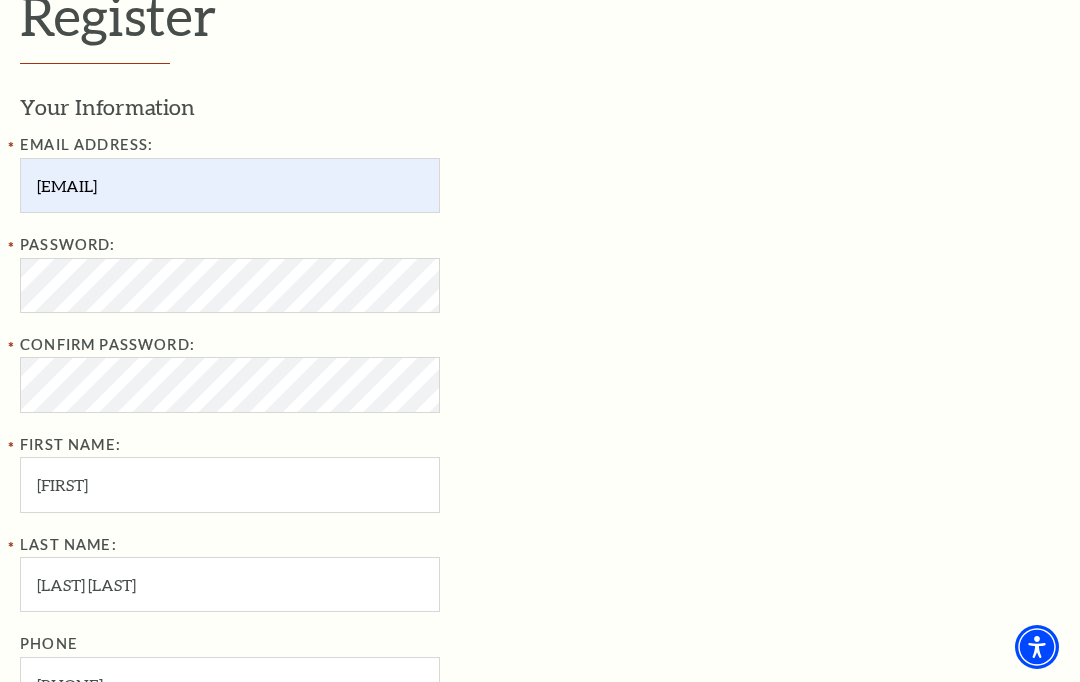 type on "4699 Fossil Vista Dr" 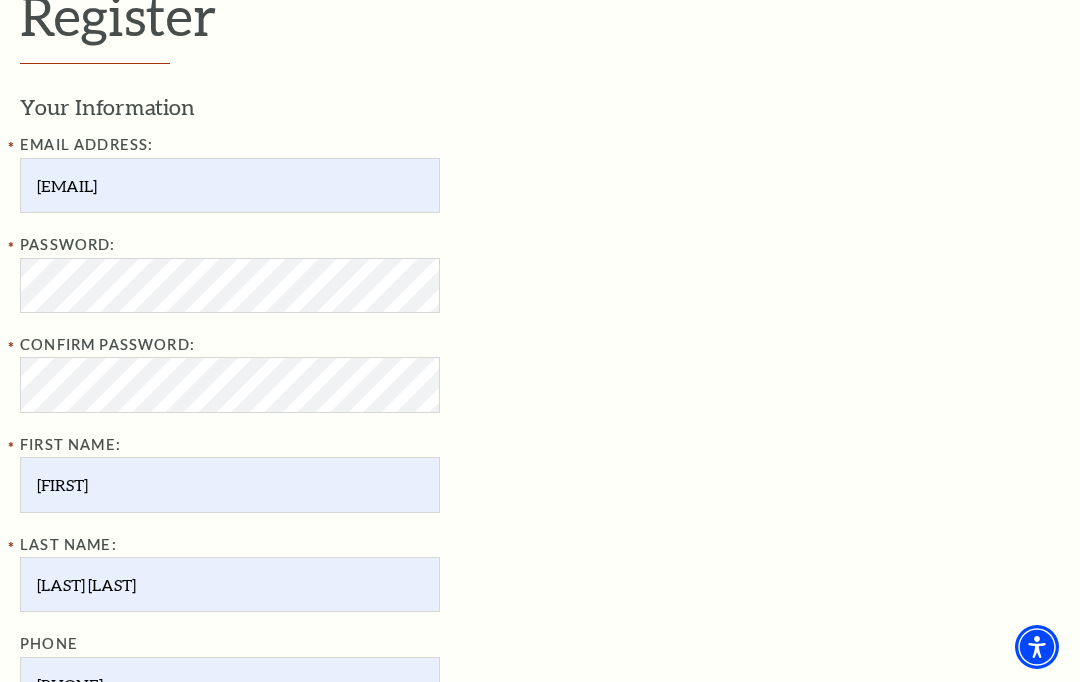 type on "Haltom City" 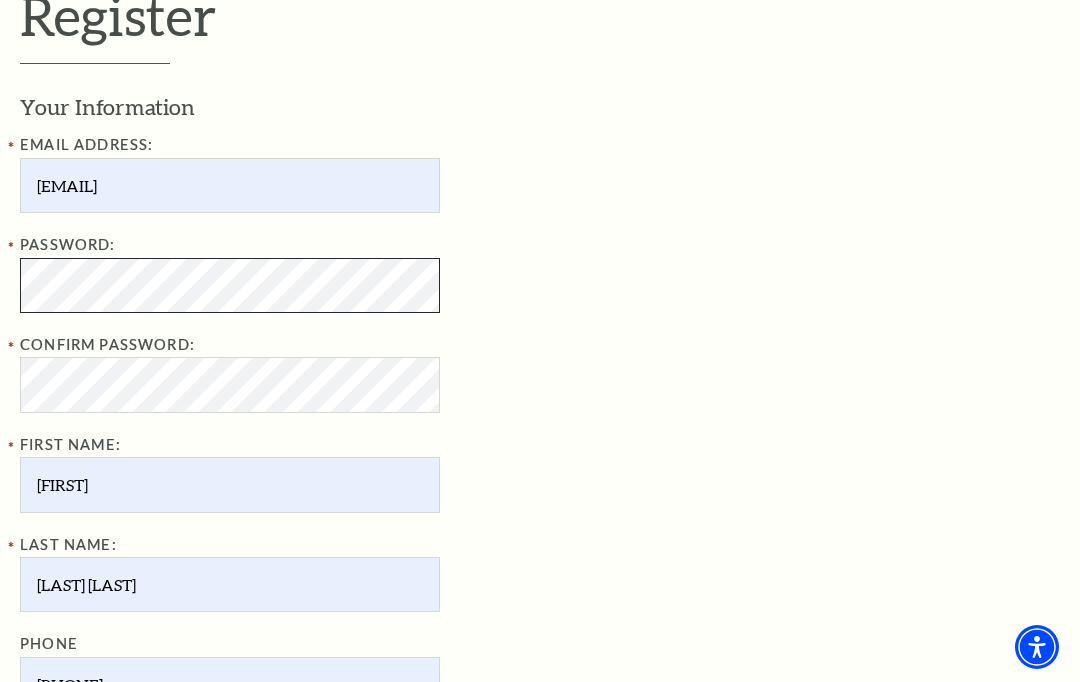 scroll, scrollTop: 529, scrollLeft: 0, axis: vertical 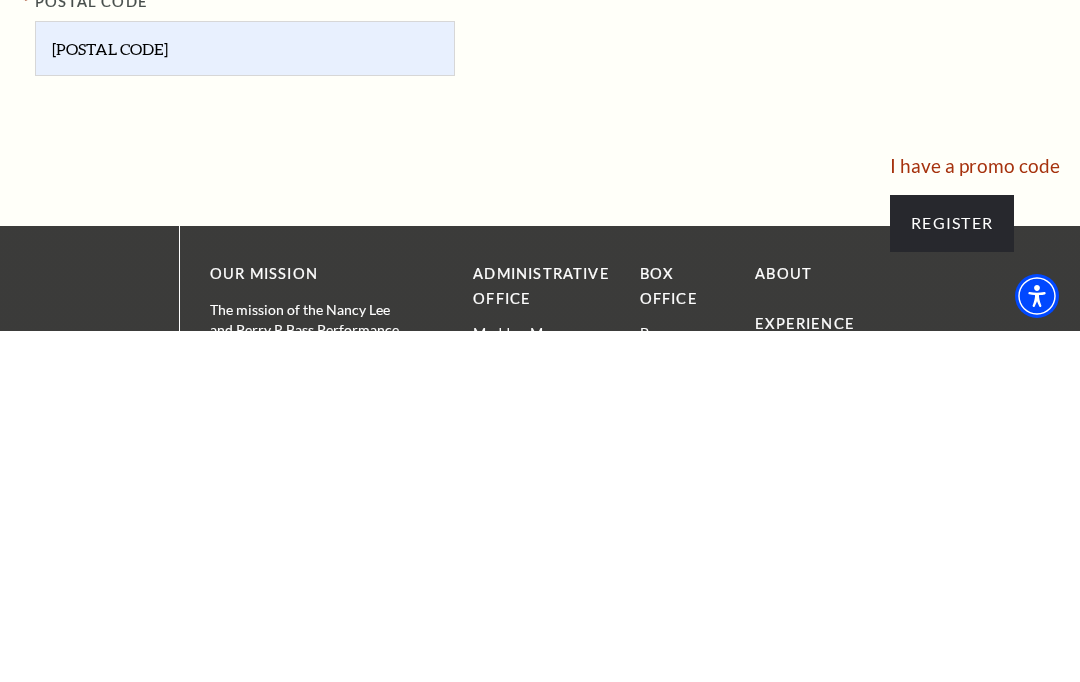 click on "Register" at bounding box center (952, 574) 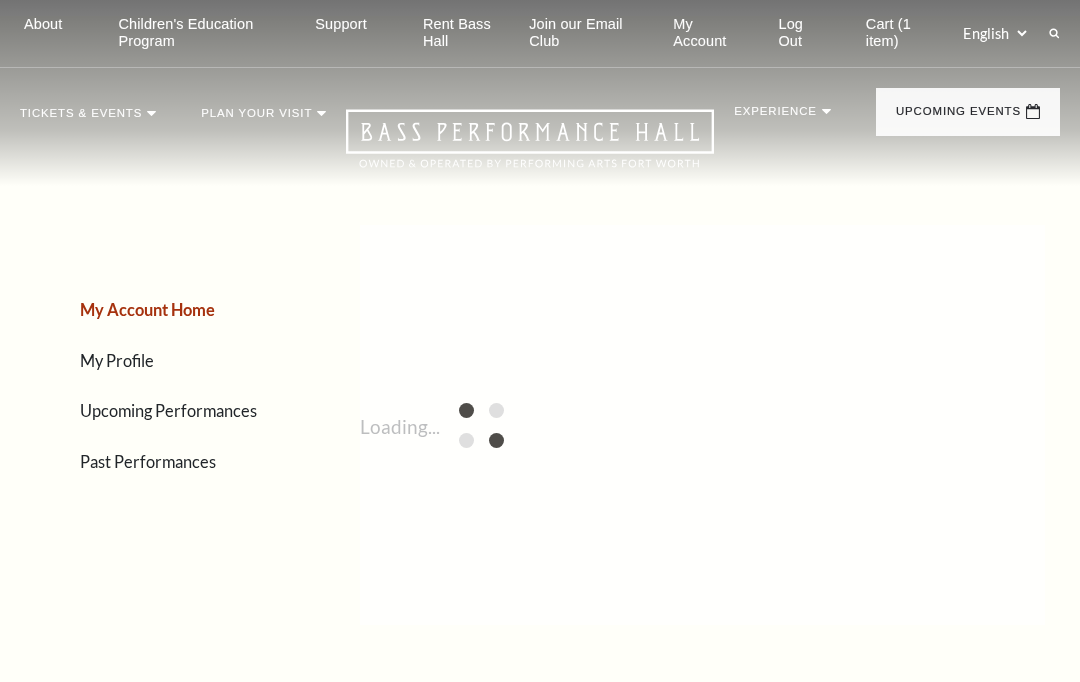 scroll, scrollTop: 0, scrollLeft: 0, axis: both 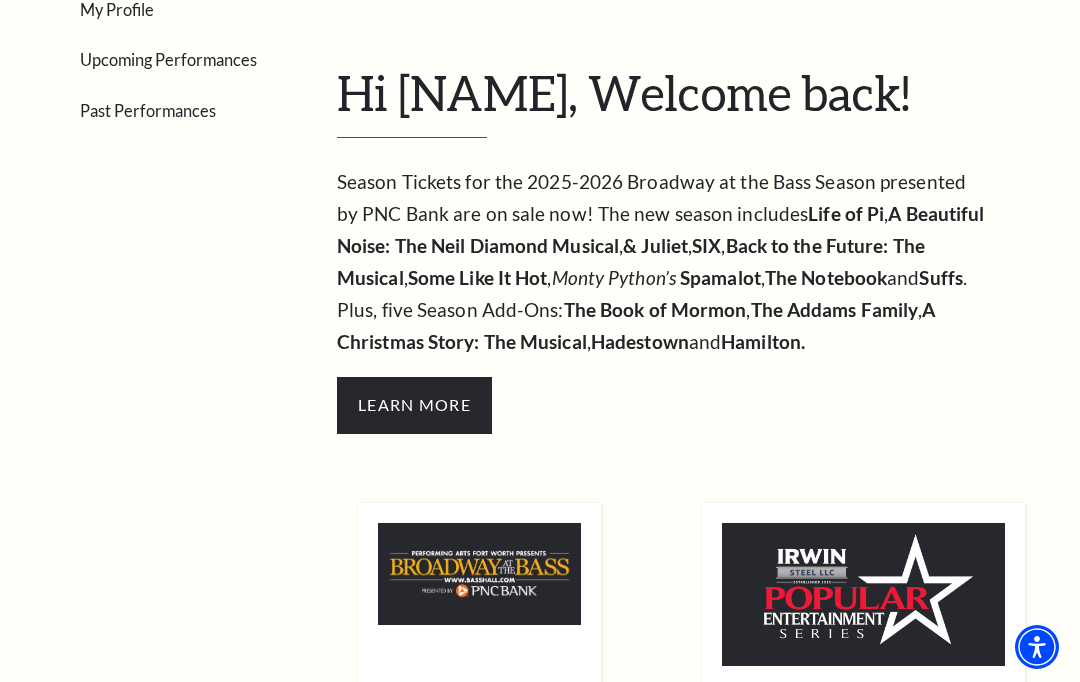 click on "Learn More" at bounding box center [414, 405] 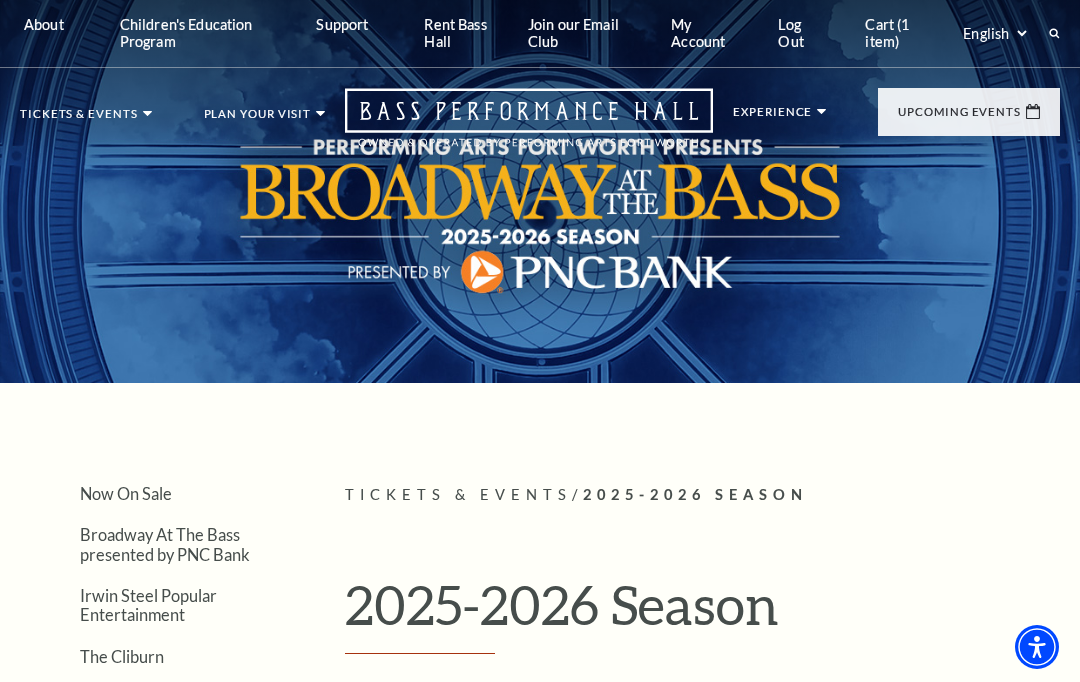 scroll, scrollTop: 0, scrollLeft: 0, axis: both 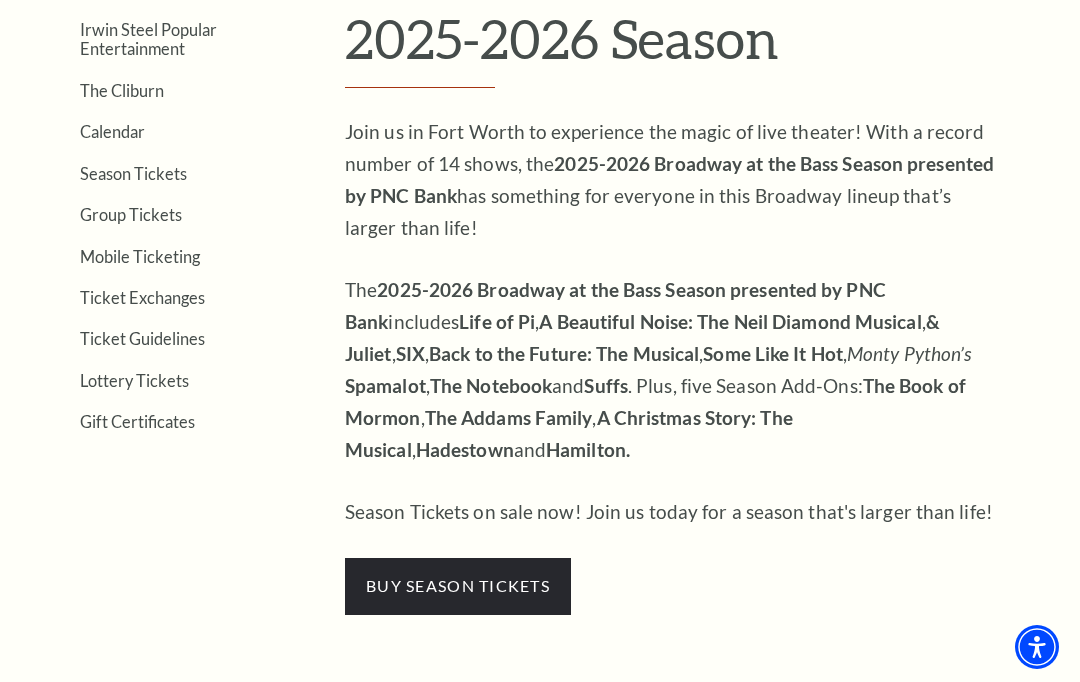 click on "buy season tickets" at bounding box center [458, 586] 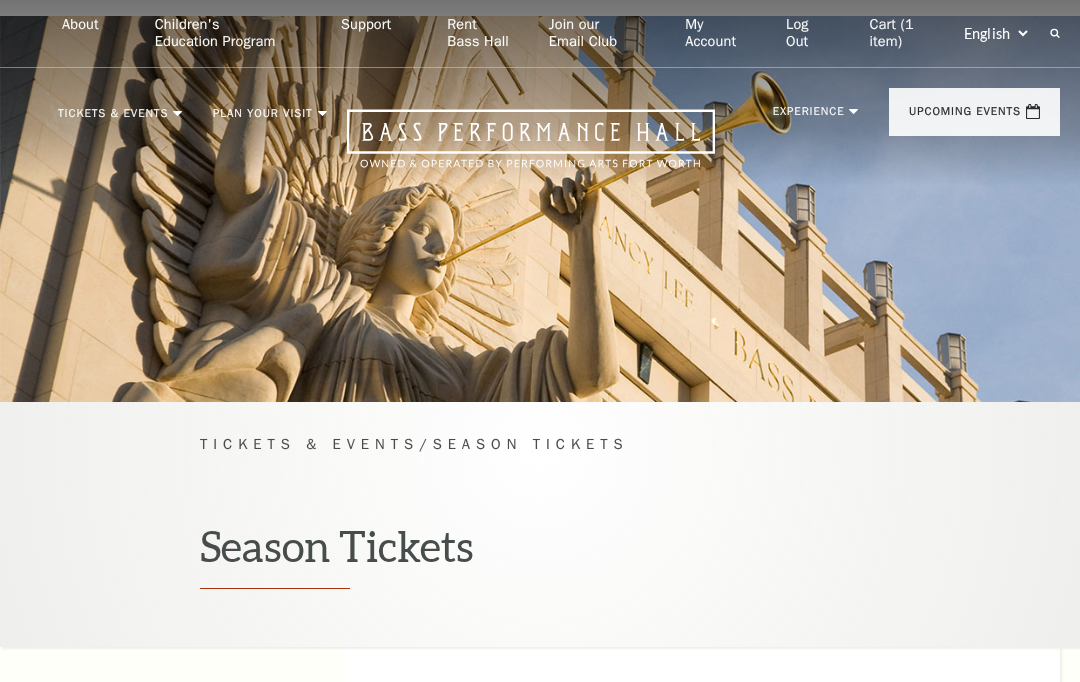 scroll, scrollTop: 0, scrollLeft: 0, axis: both 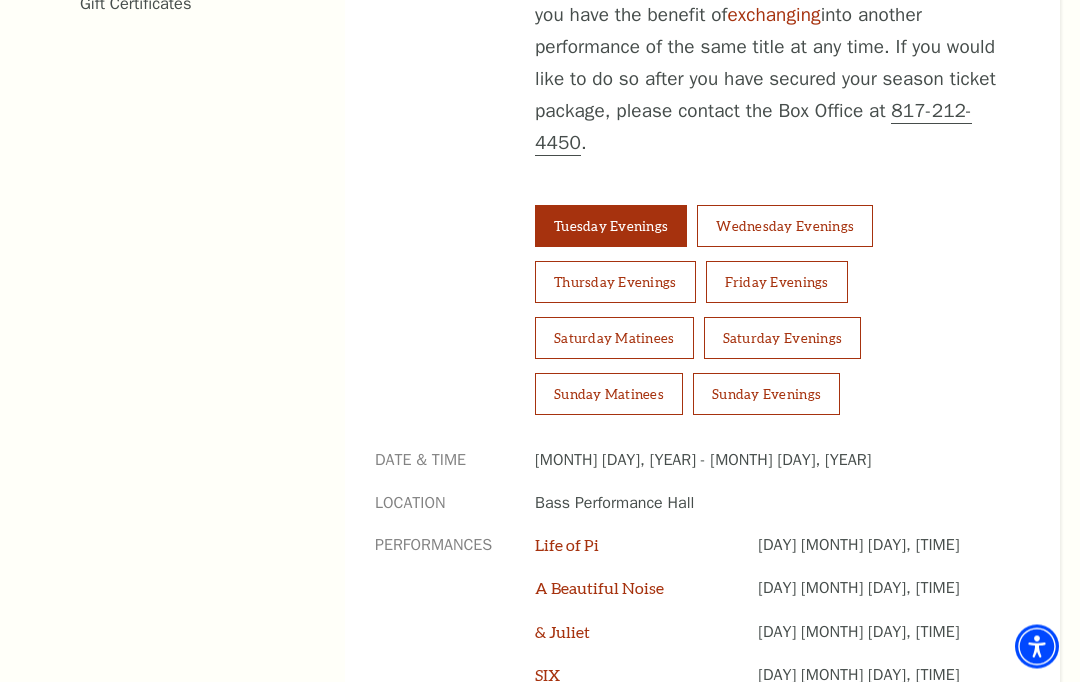 click on "Saturday Evenings" at bounding box center (783, 339) 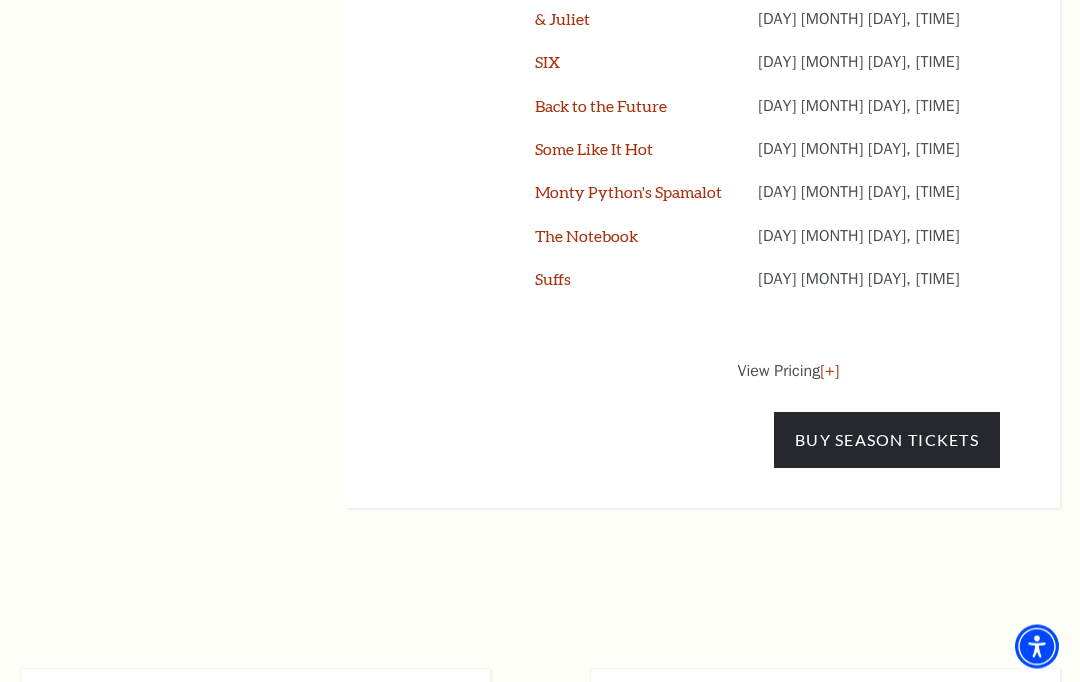 scroll, scrollTop: 1991, scrollLeft: 0, axis: vertical 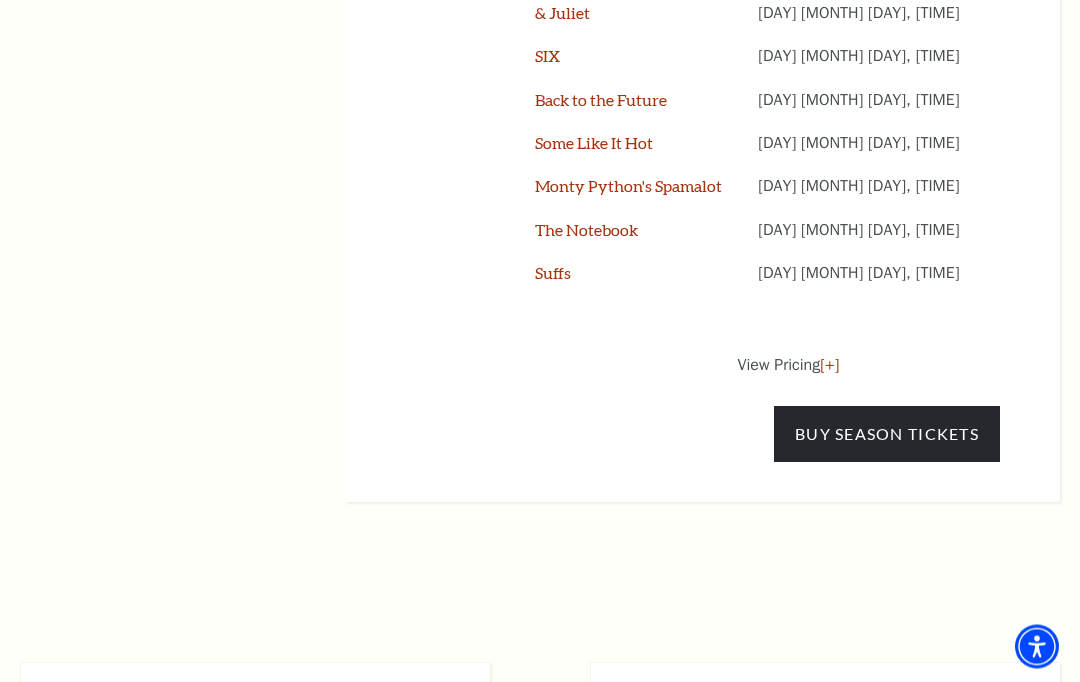 click on "Buy Season Tickets" at bounding box center (887, 435) 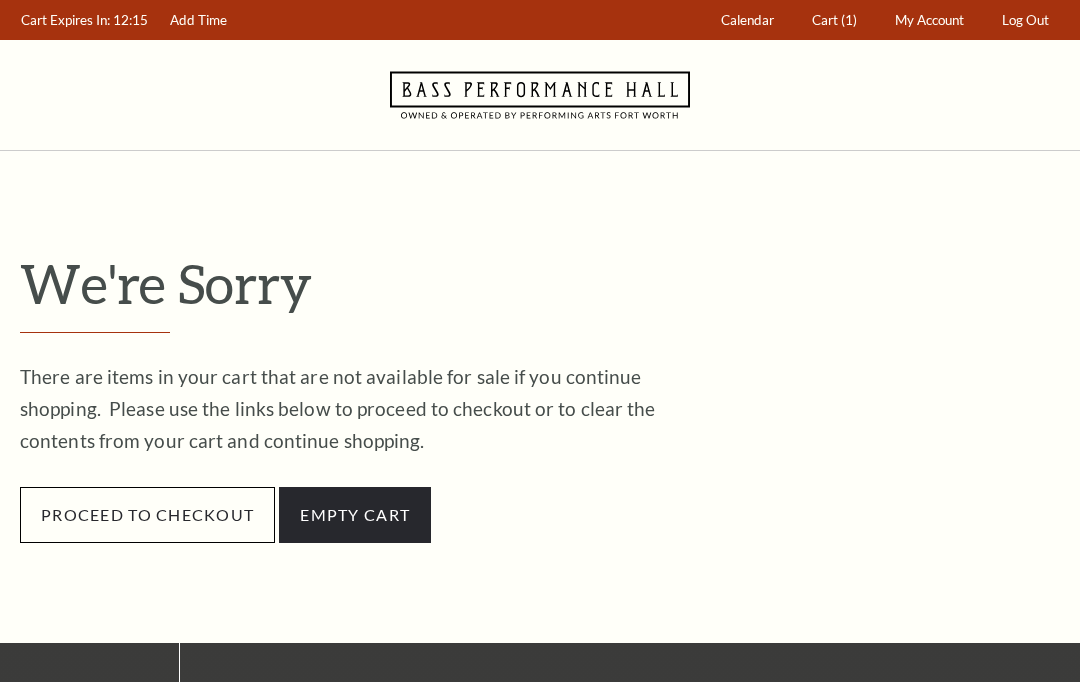 scroll, scrollTop: 0, scrollLeft: 0, axis: both 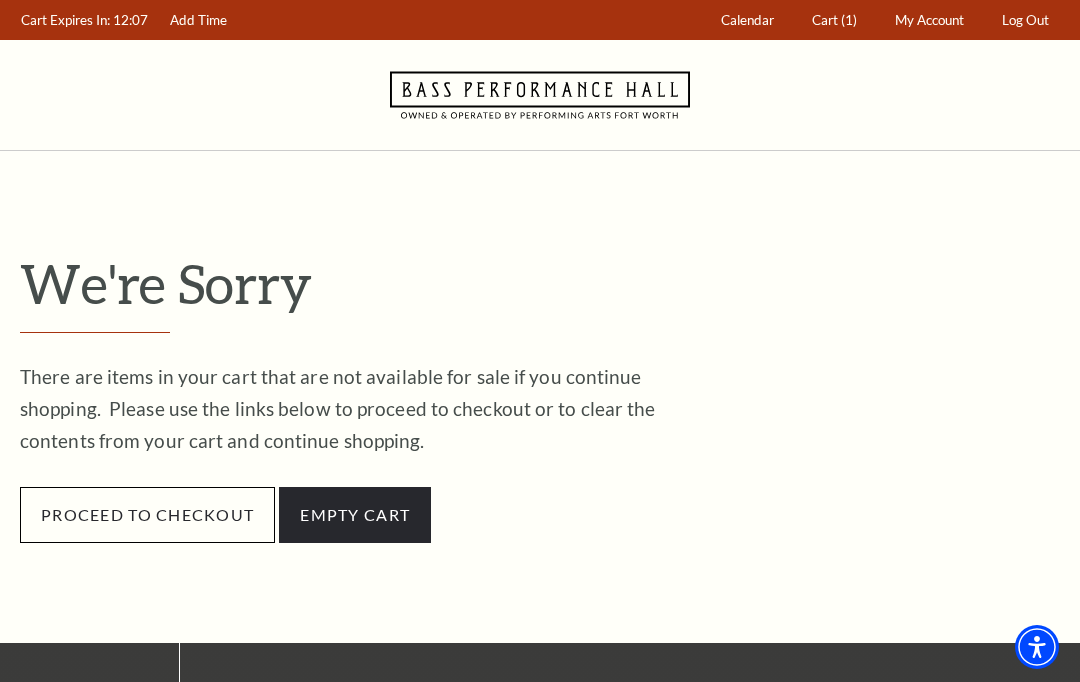 click on "Proceed to Checkout" at bounding box center (147, 515) 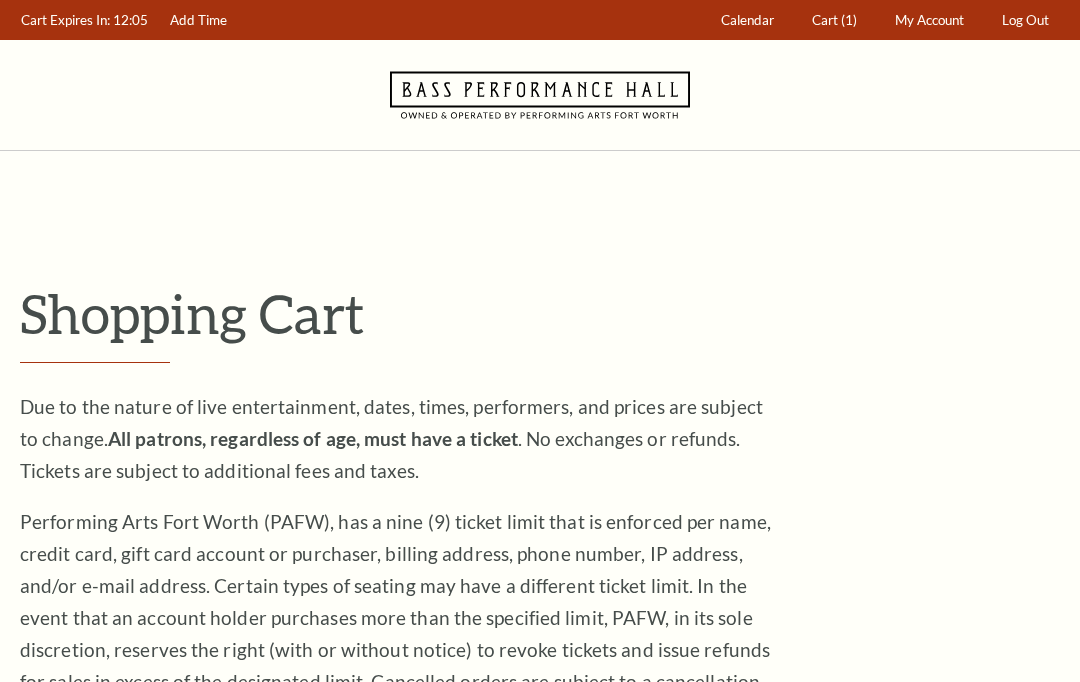 scroll, scrollTop: 0, scrollLeft: 0, axis: both 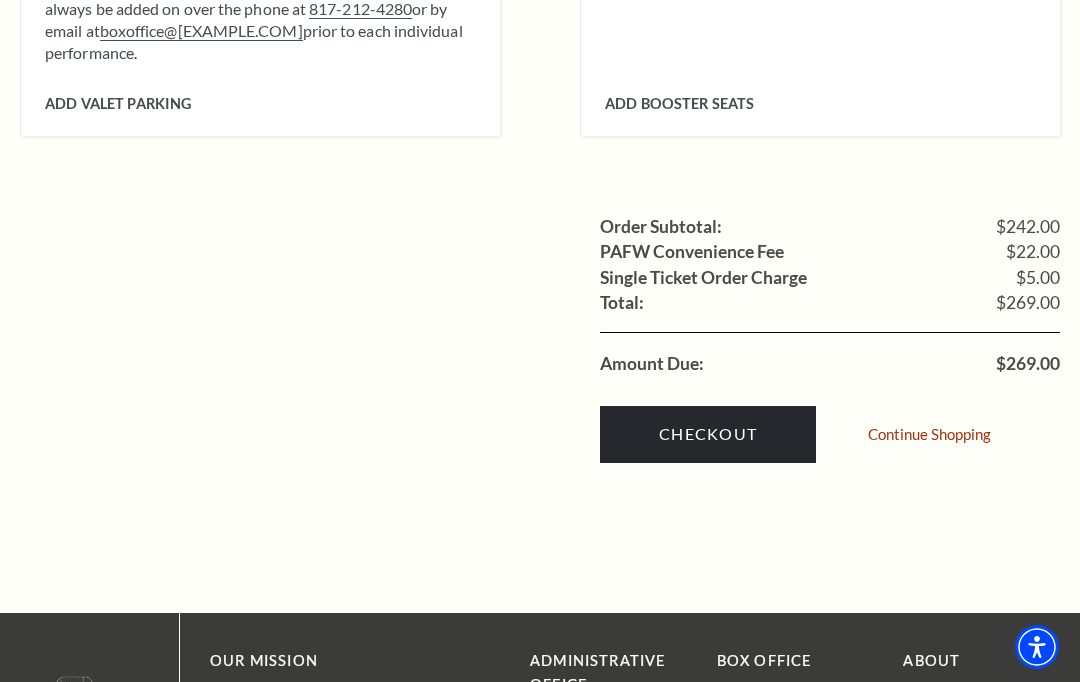 click on "Checkout" at bounding box center (708, 434) 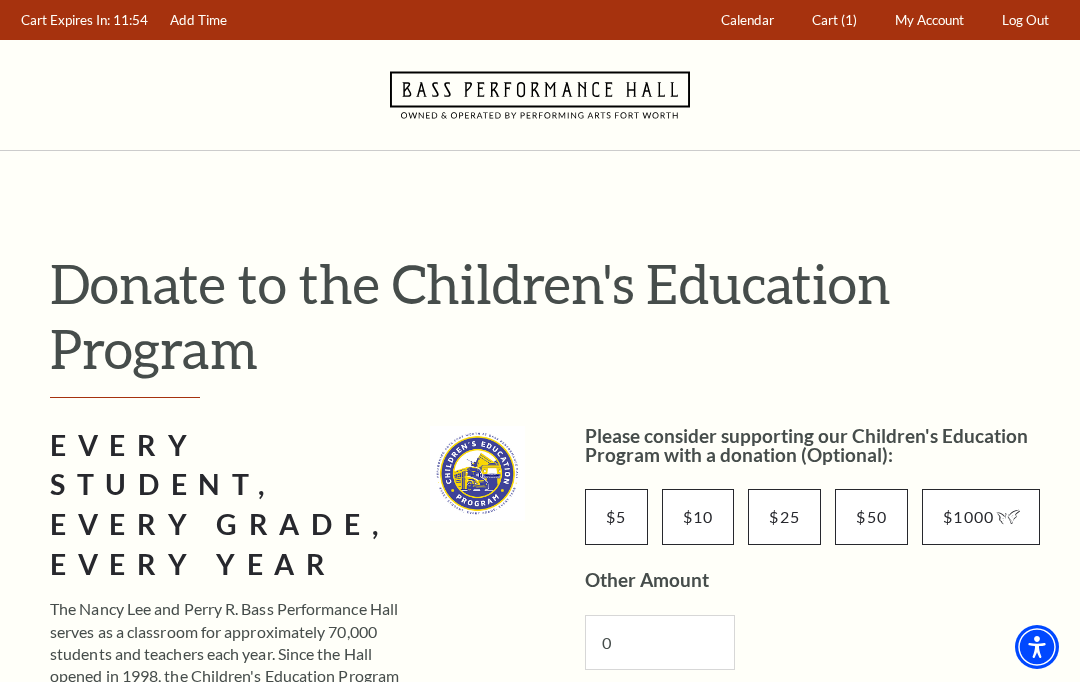 scroll, scrollTop: 0, scrollLeft: 0, axis: both 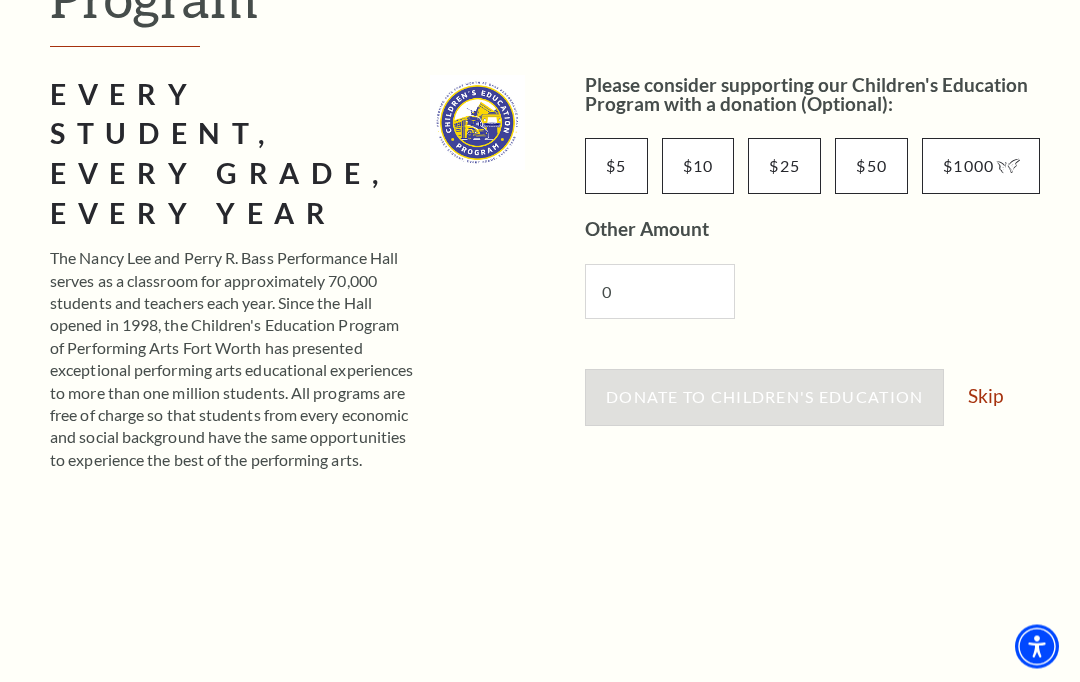 click on "Skip" at bounding box center (985, 396) 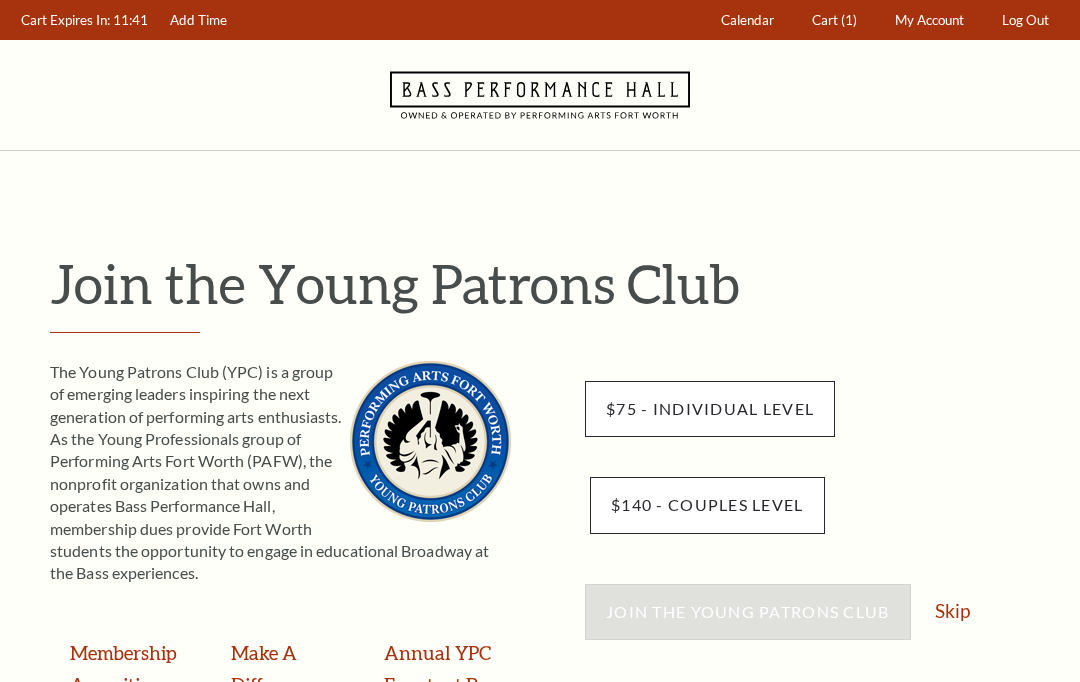 scroll, scrollTop: 0, scrollLeft: 0, axis: both 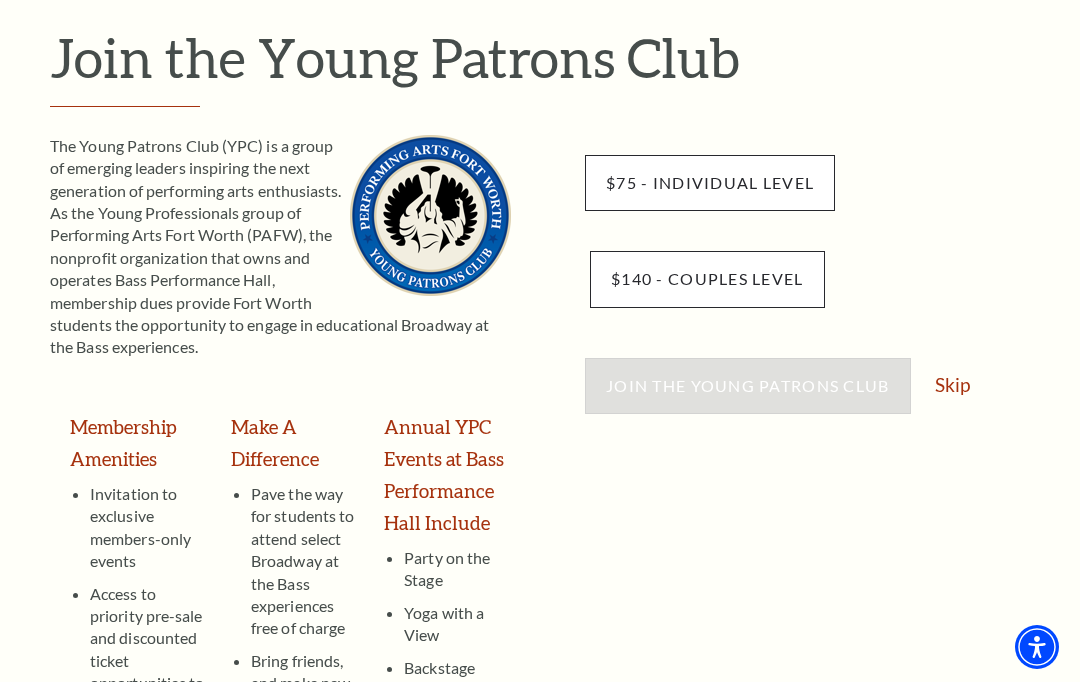 click on "Skip" at bounding box center (952, 384) 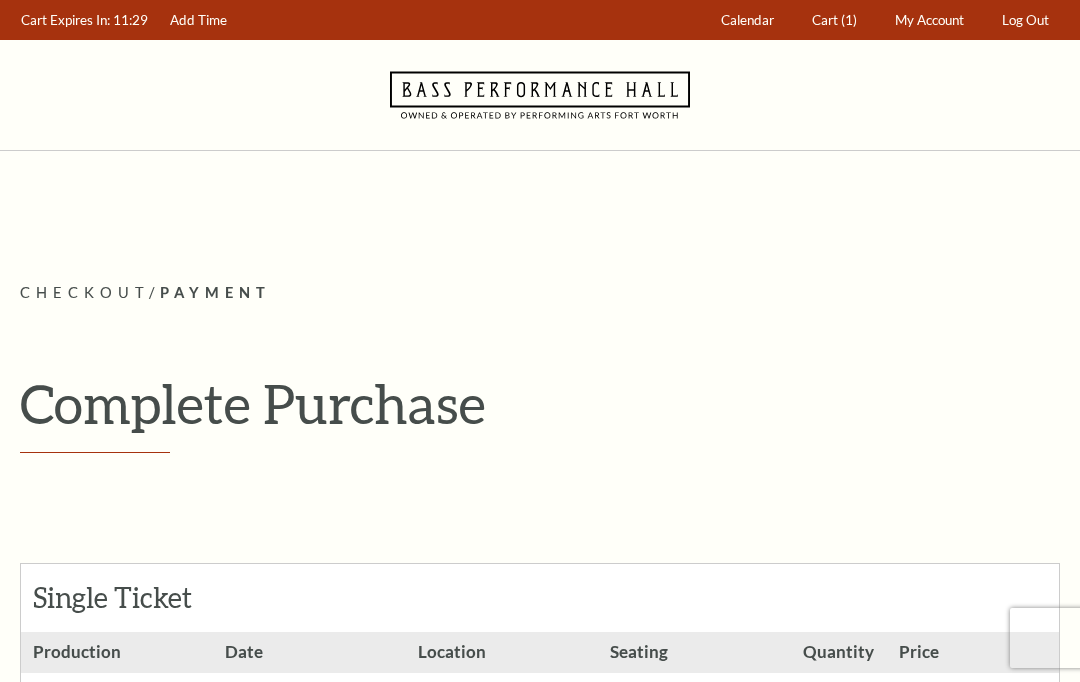 scroll, scrollTop: 0, scrollLeft: 0, axis: both 